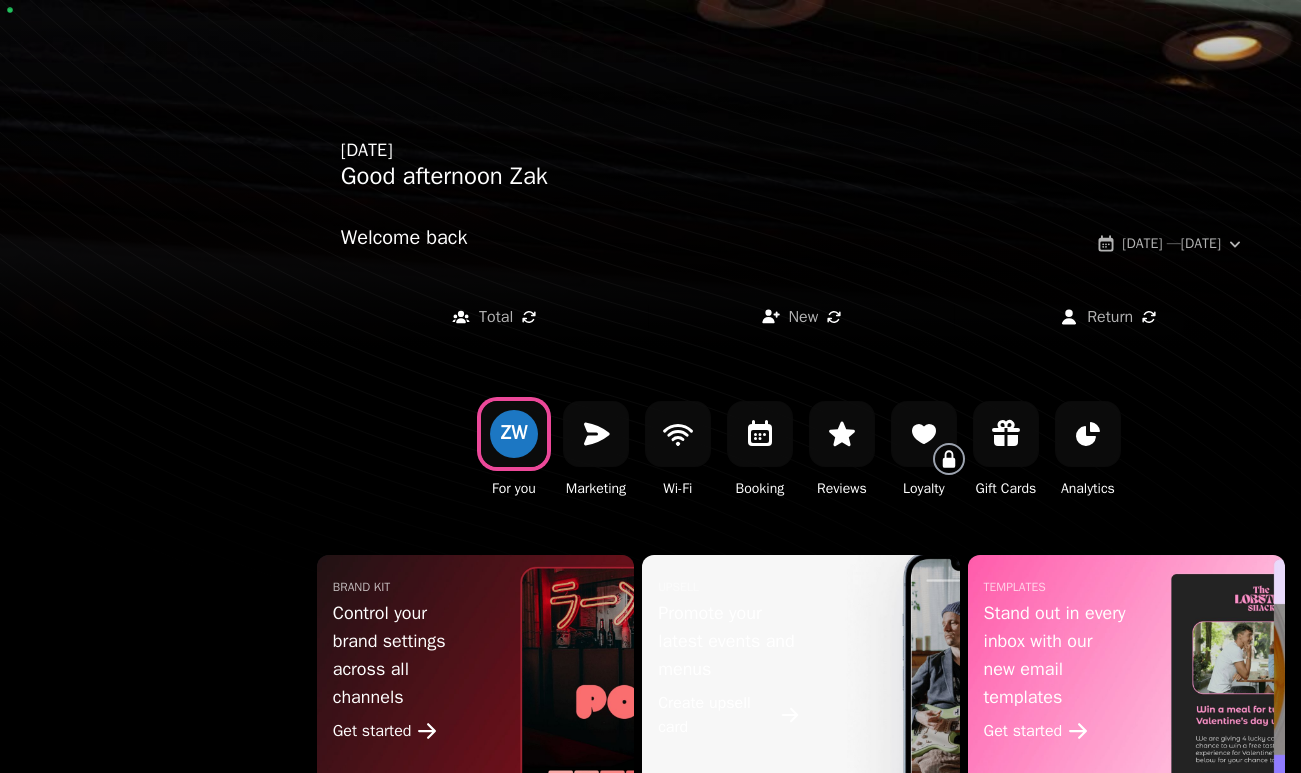 scroll, scrollTop: 0, scrollLeft: 0, axis: both 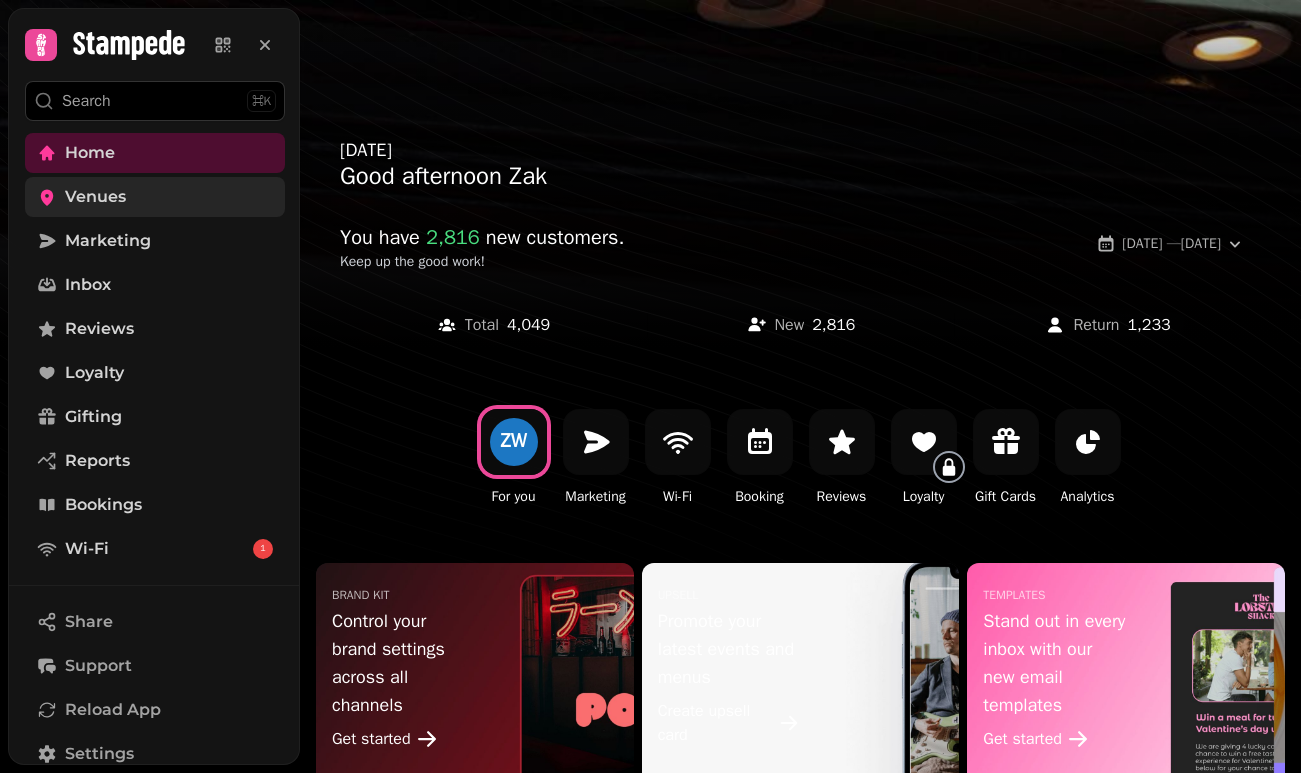 click on "Venues" at bounding box center [155, 197] 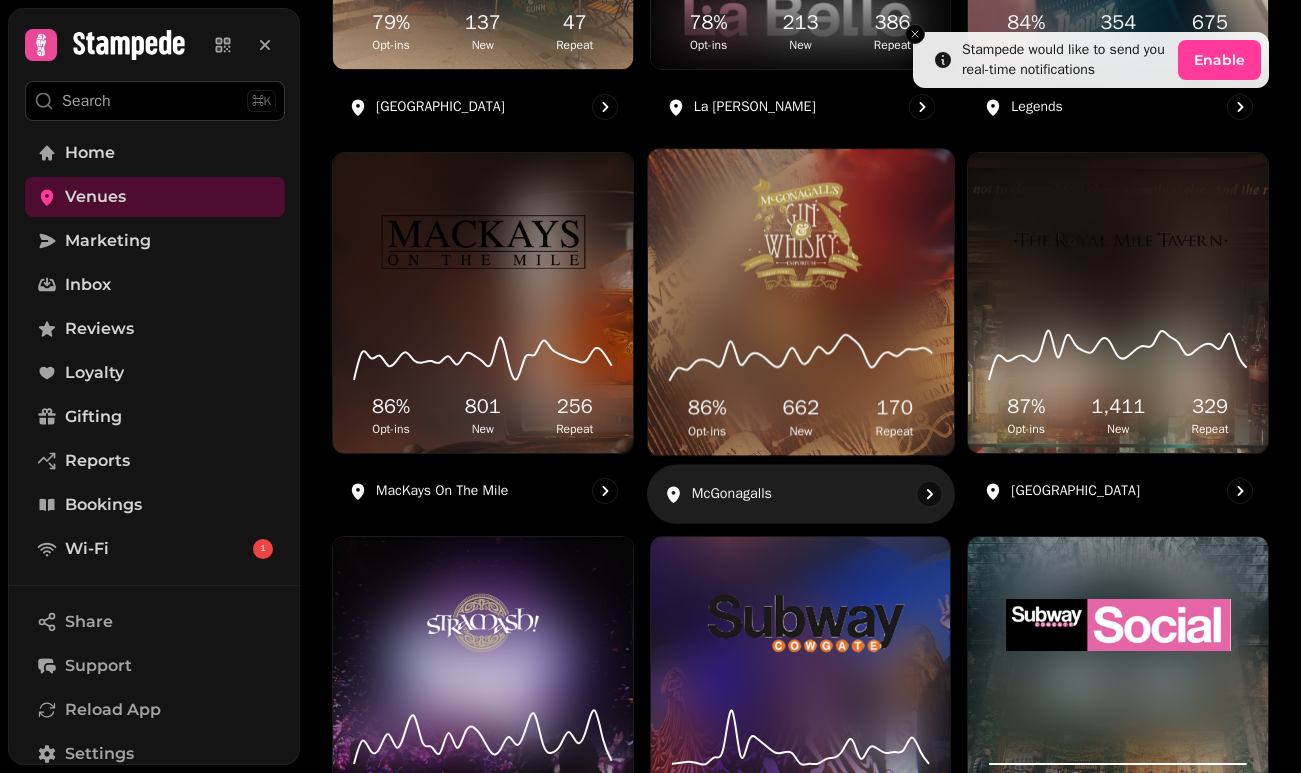 scroll, scrollTop: 900, scrollLeft: 0, axis: vertical 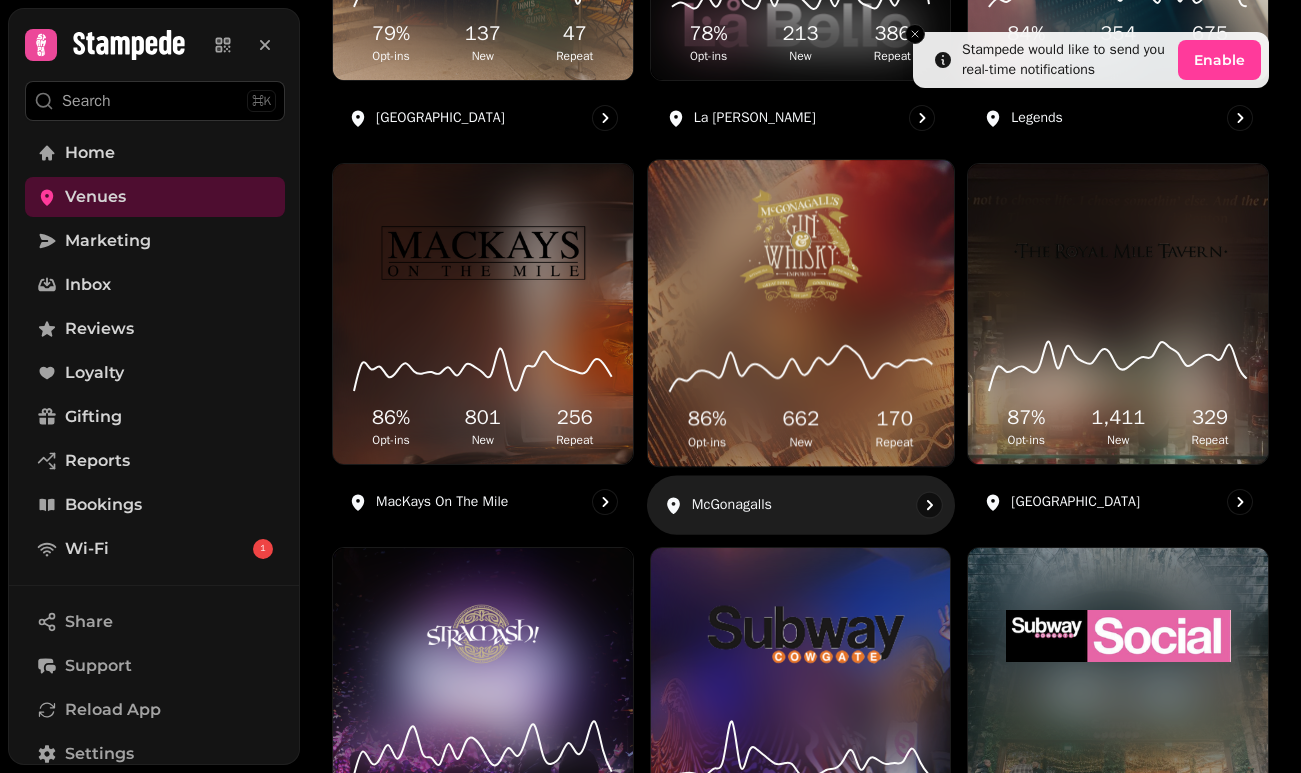 click at bounding box center (800, 250) 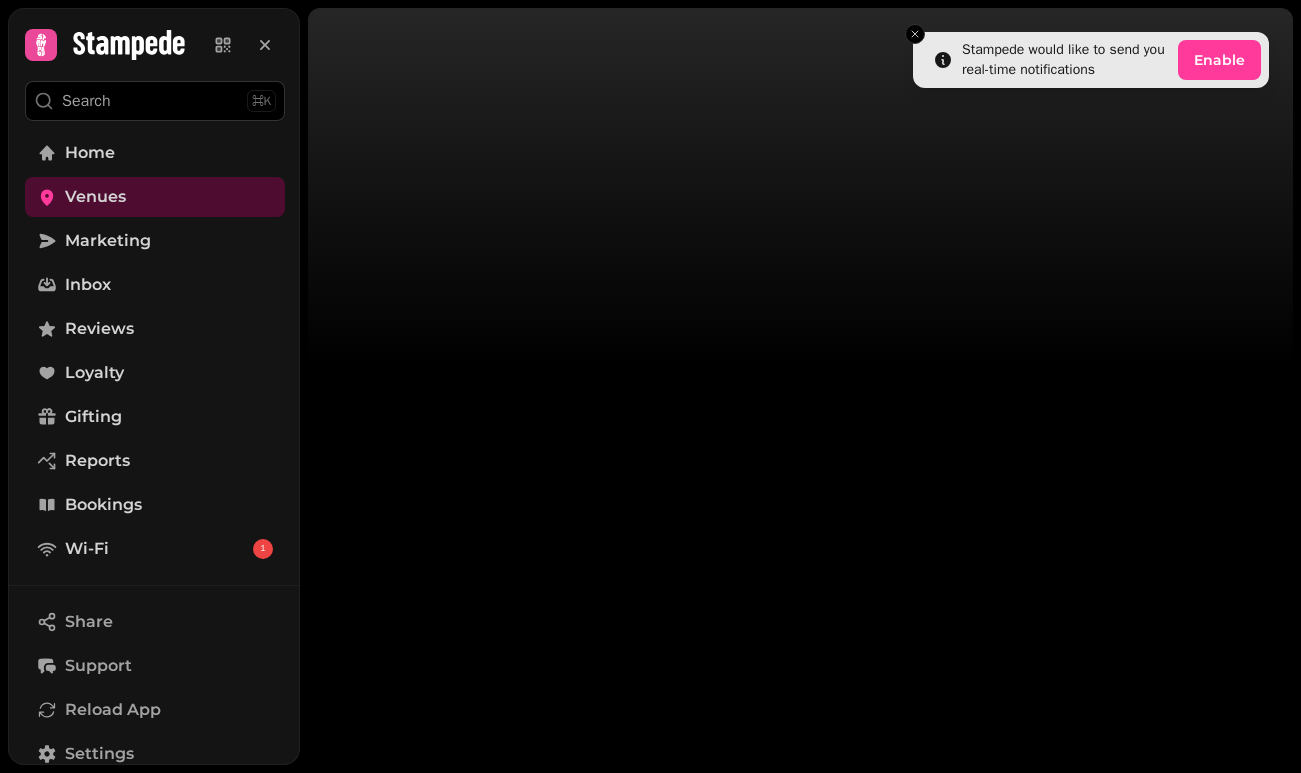 scroll, scrollTop: 0, scrollLeft: 0, axis: both 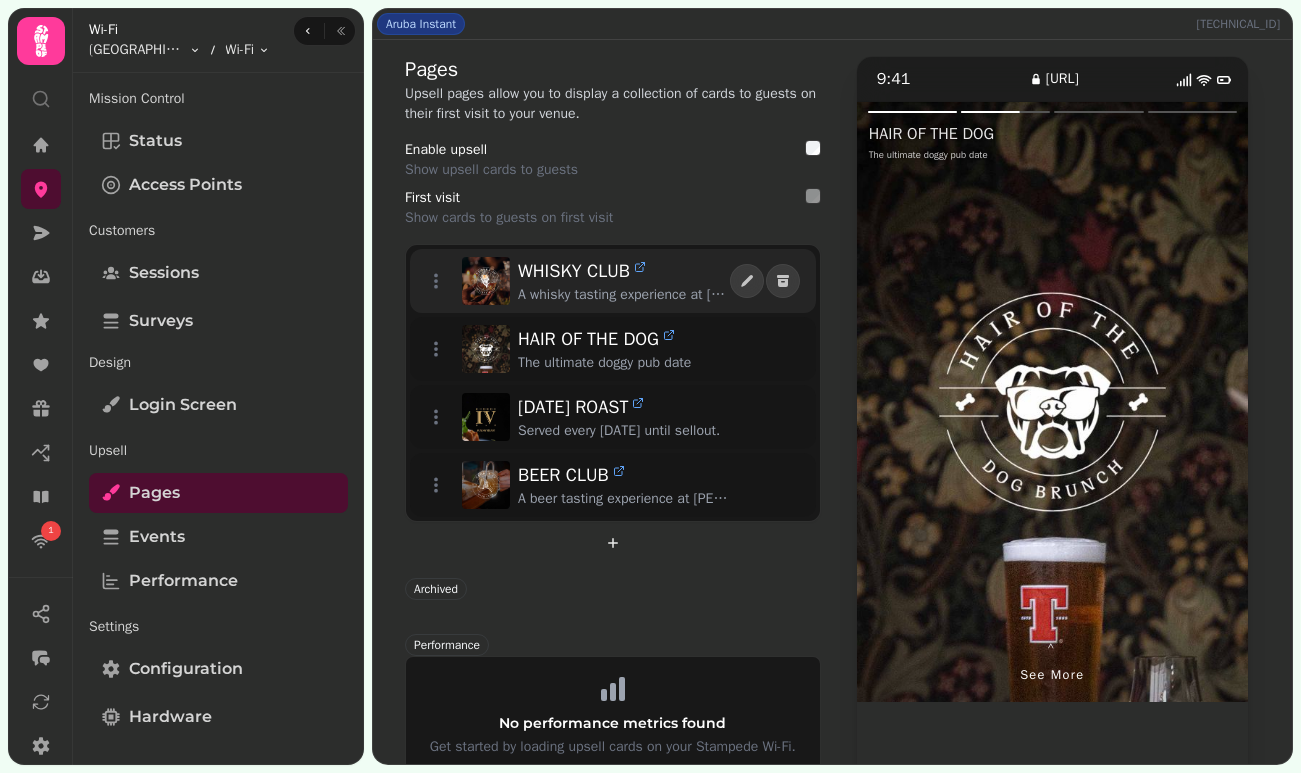 click 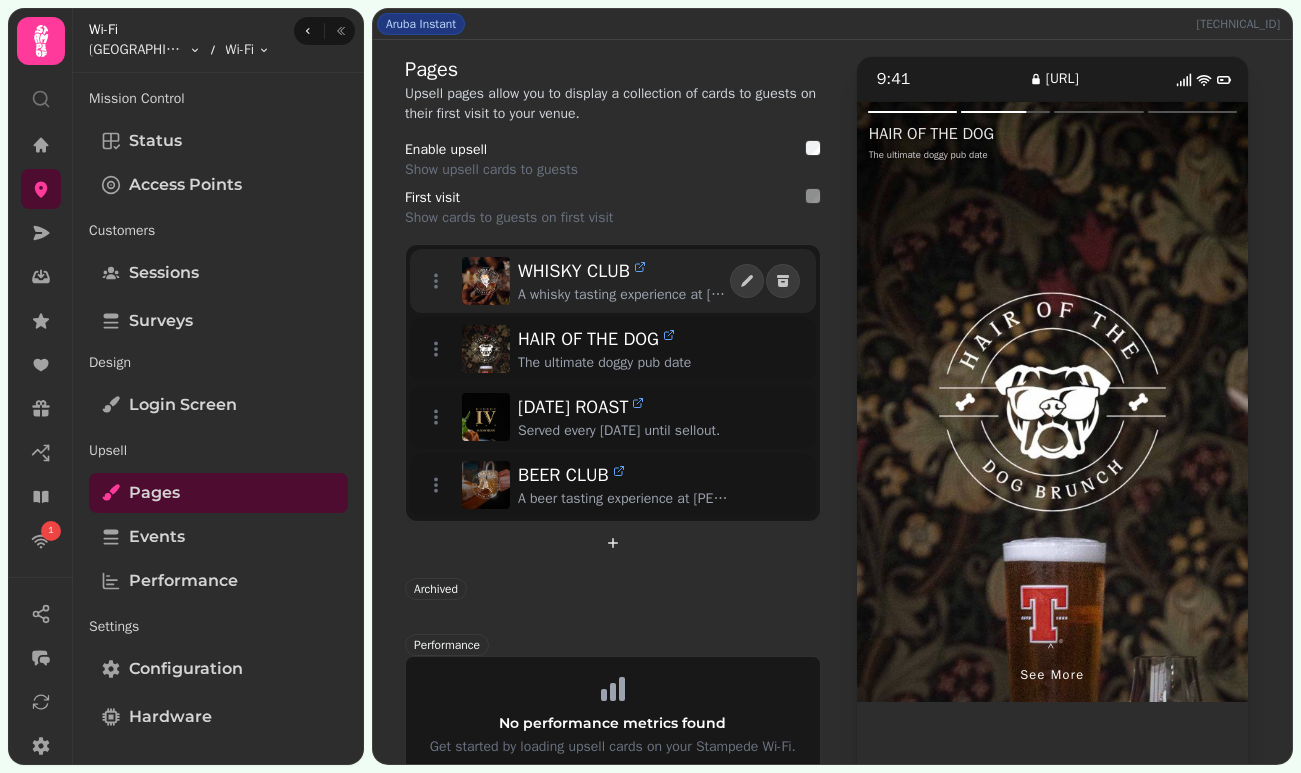 click 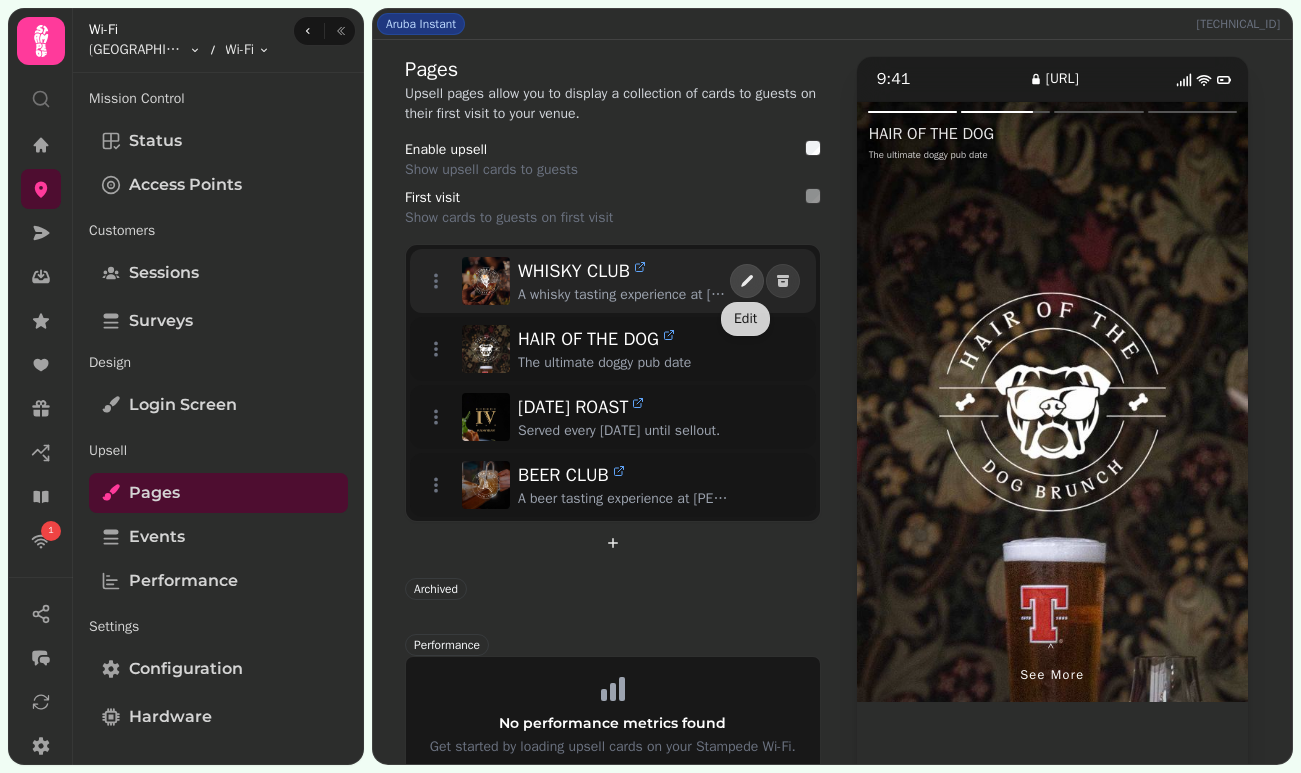 click 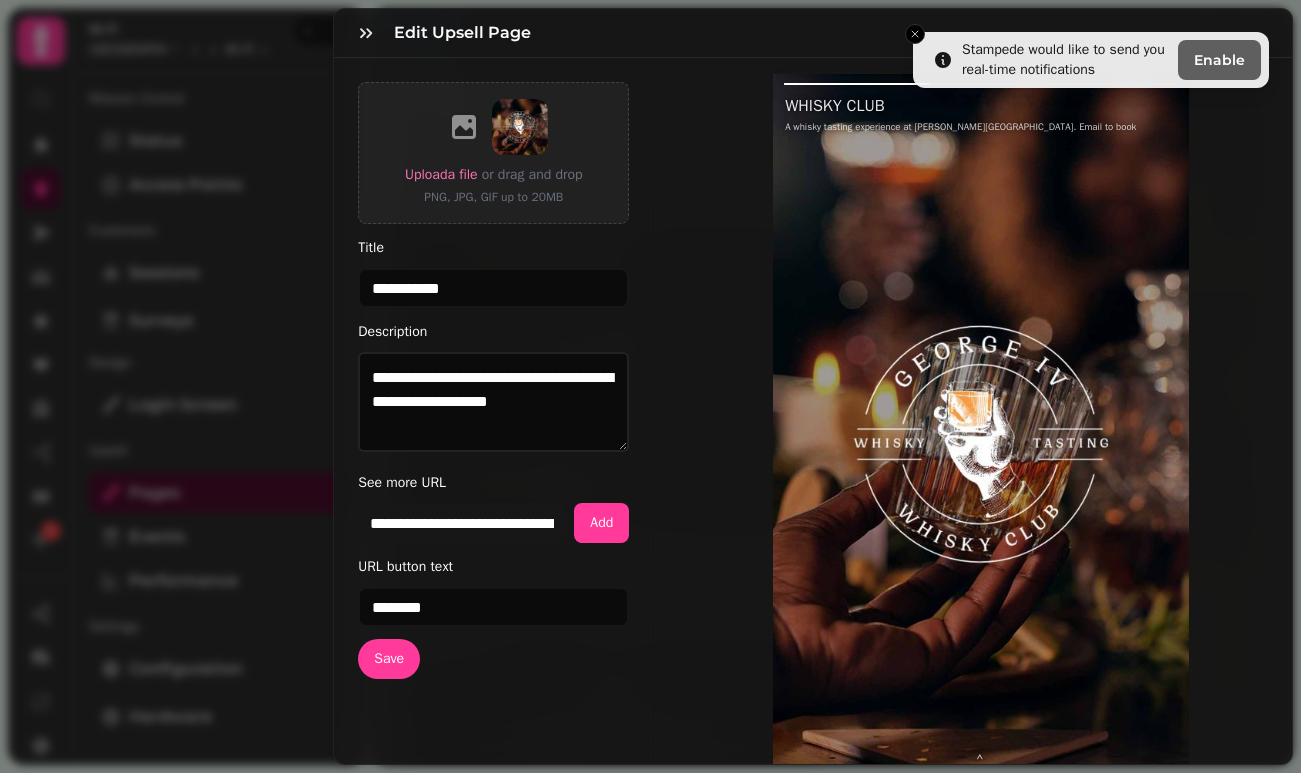click on "**********" at bounding box center [650, 402] 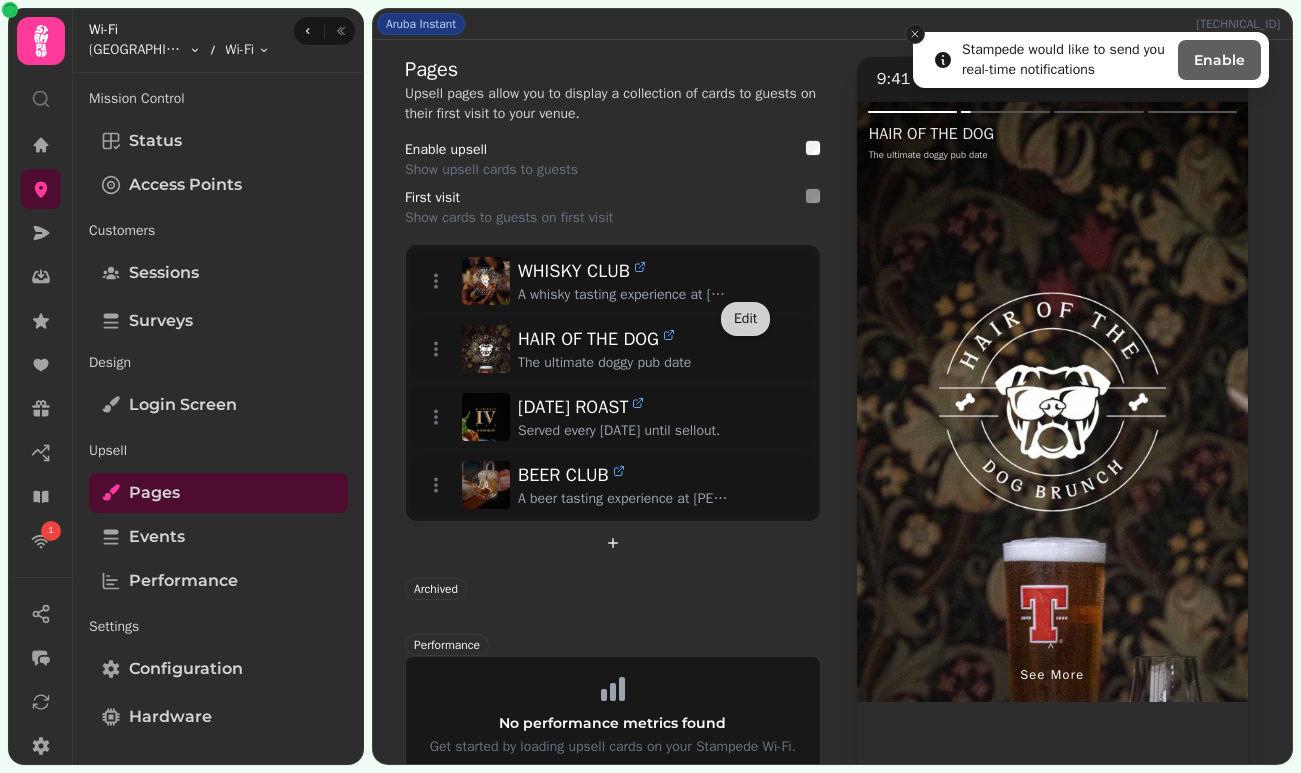 click 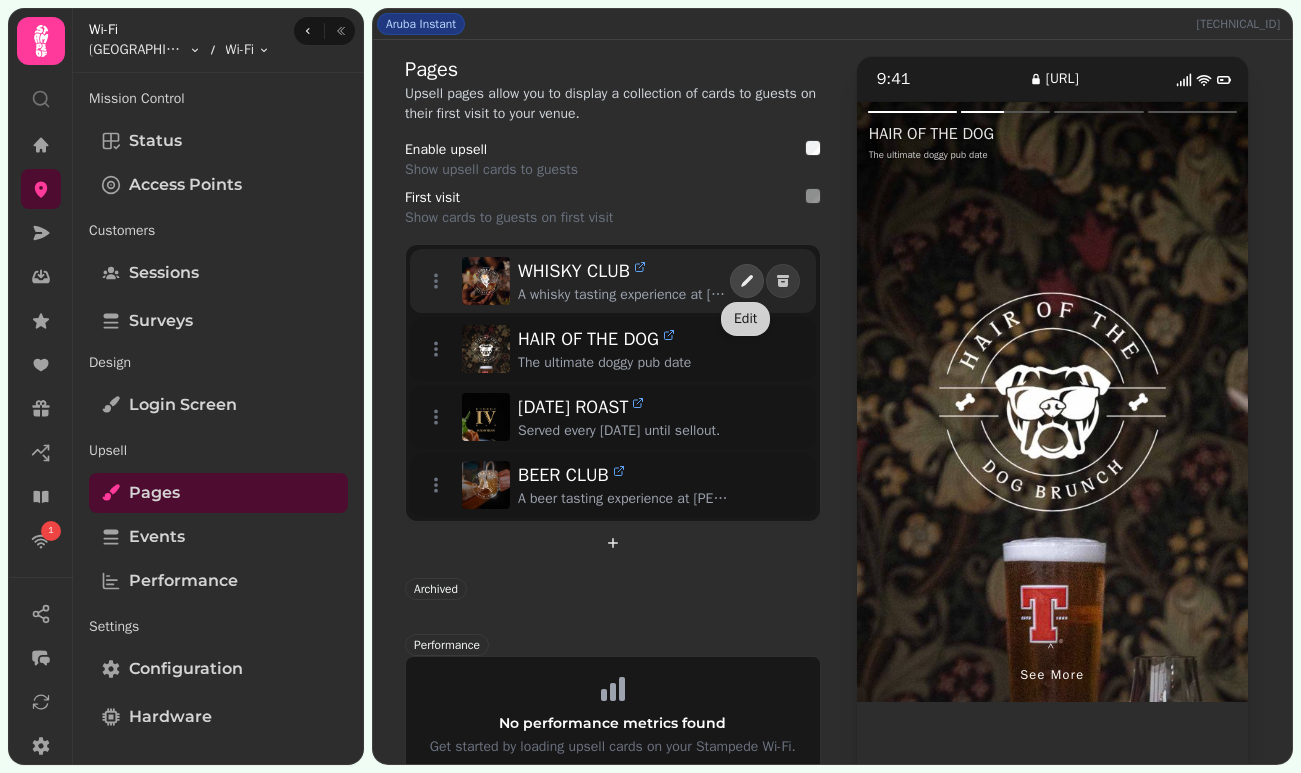 click 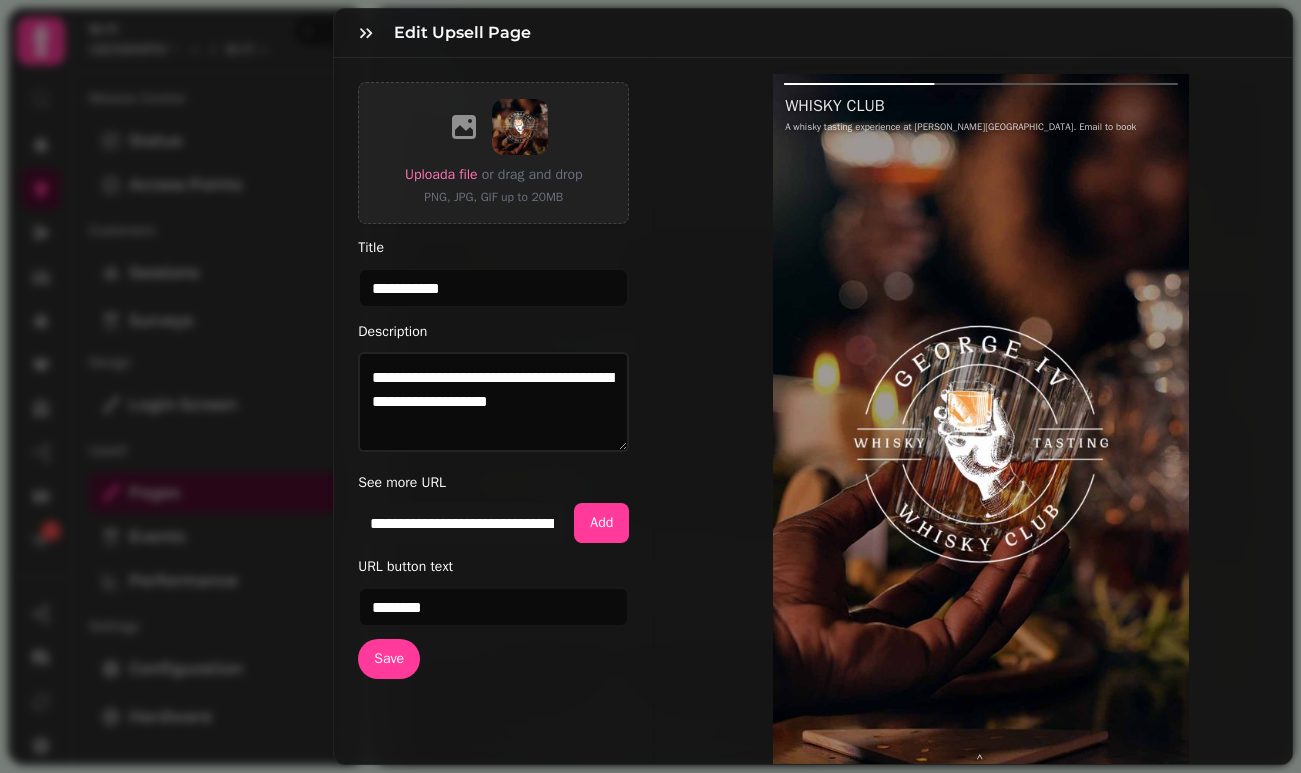 click on "**********" at bounding box center [650, 402] 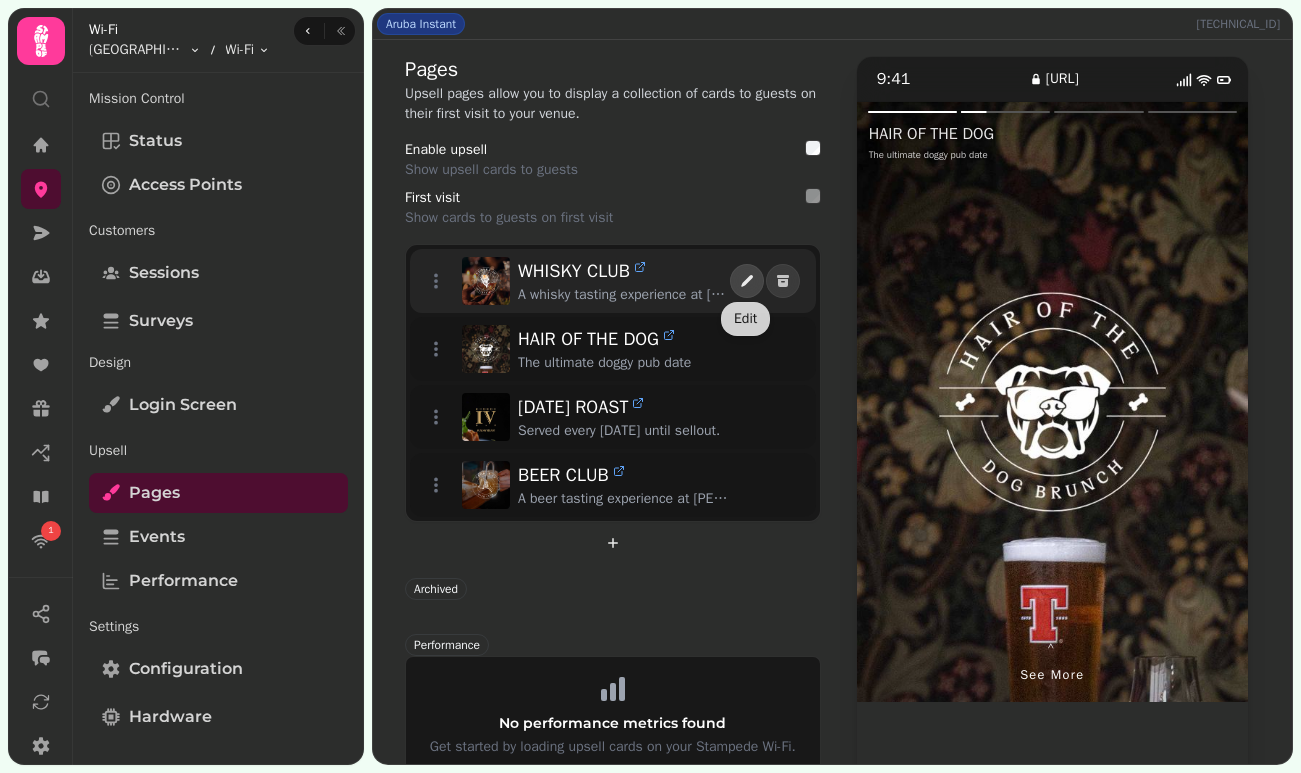click at bounding box center [747, 281] 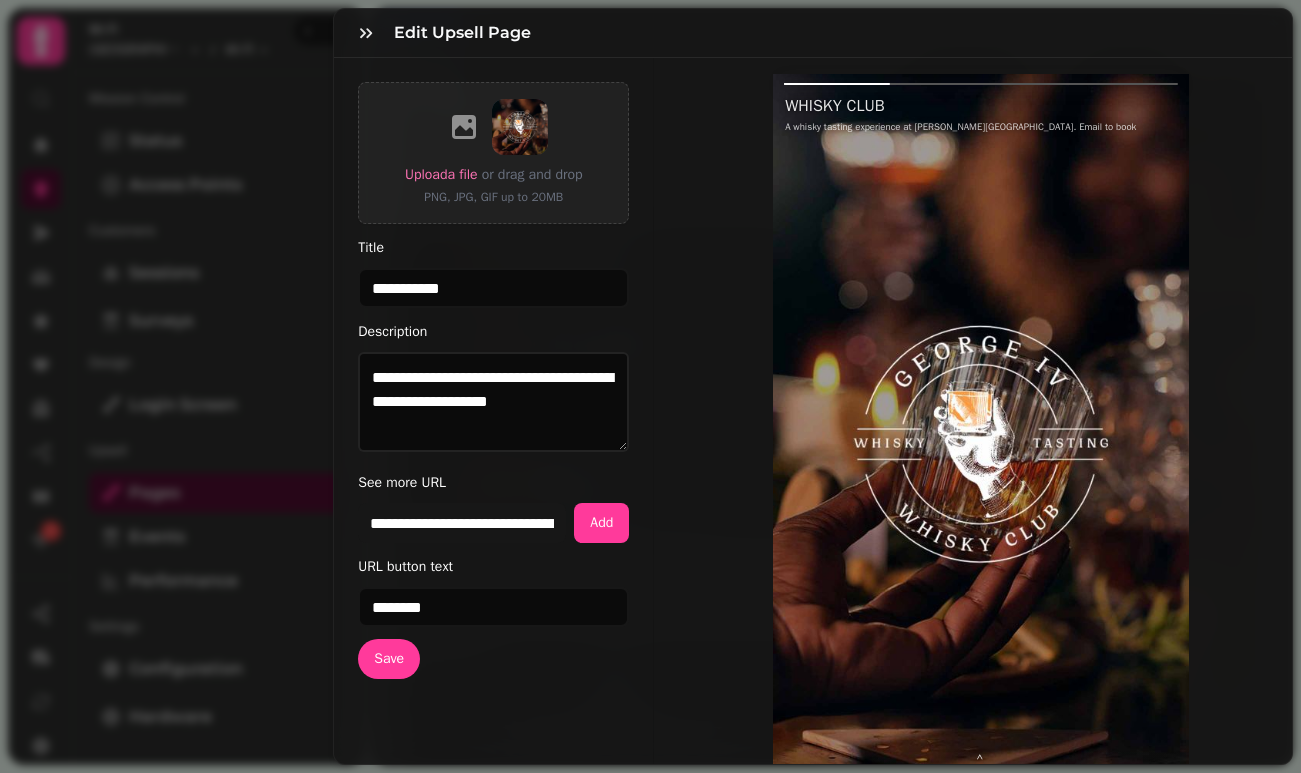 click on "**********" at bounding box center (650, 402) 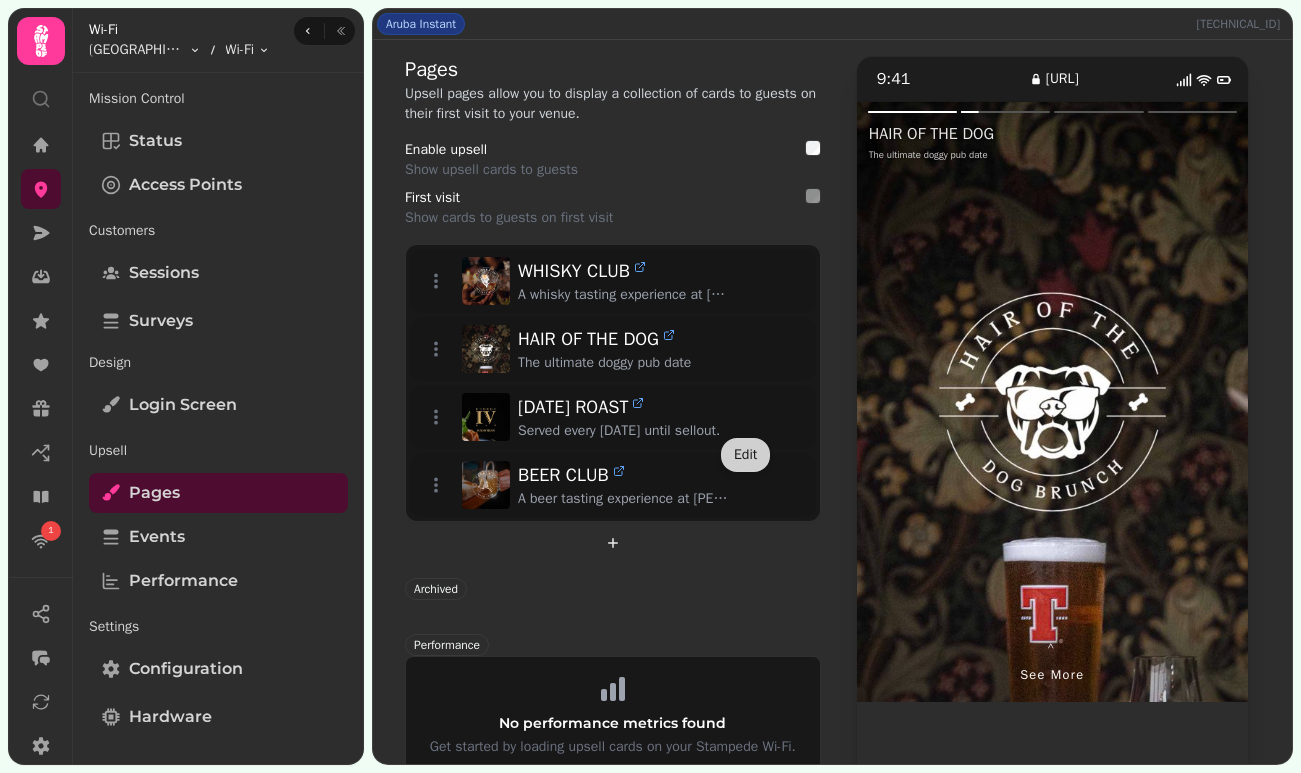 click on "Edit Edit" at bounding box center [745, 455] 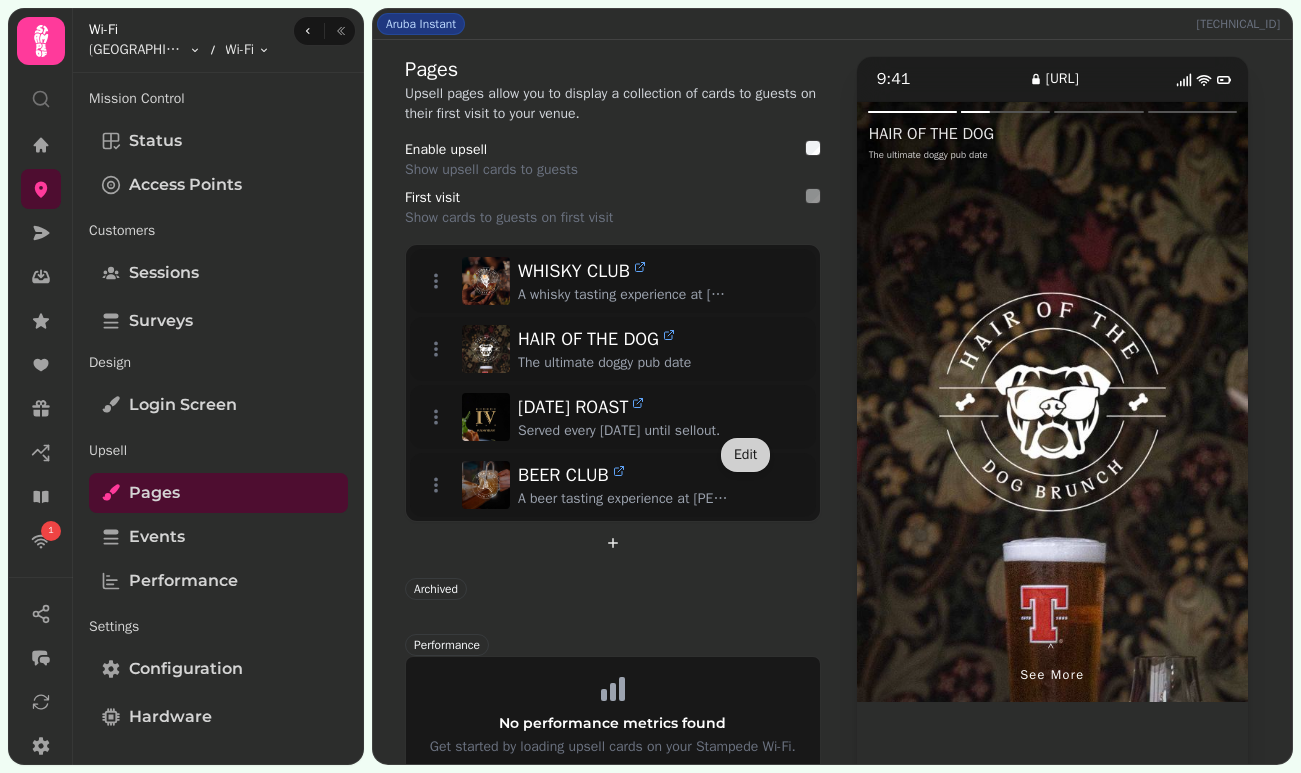 click on "Edit Edit" at bounding box center [745, 455] 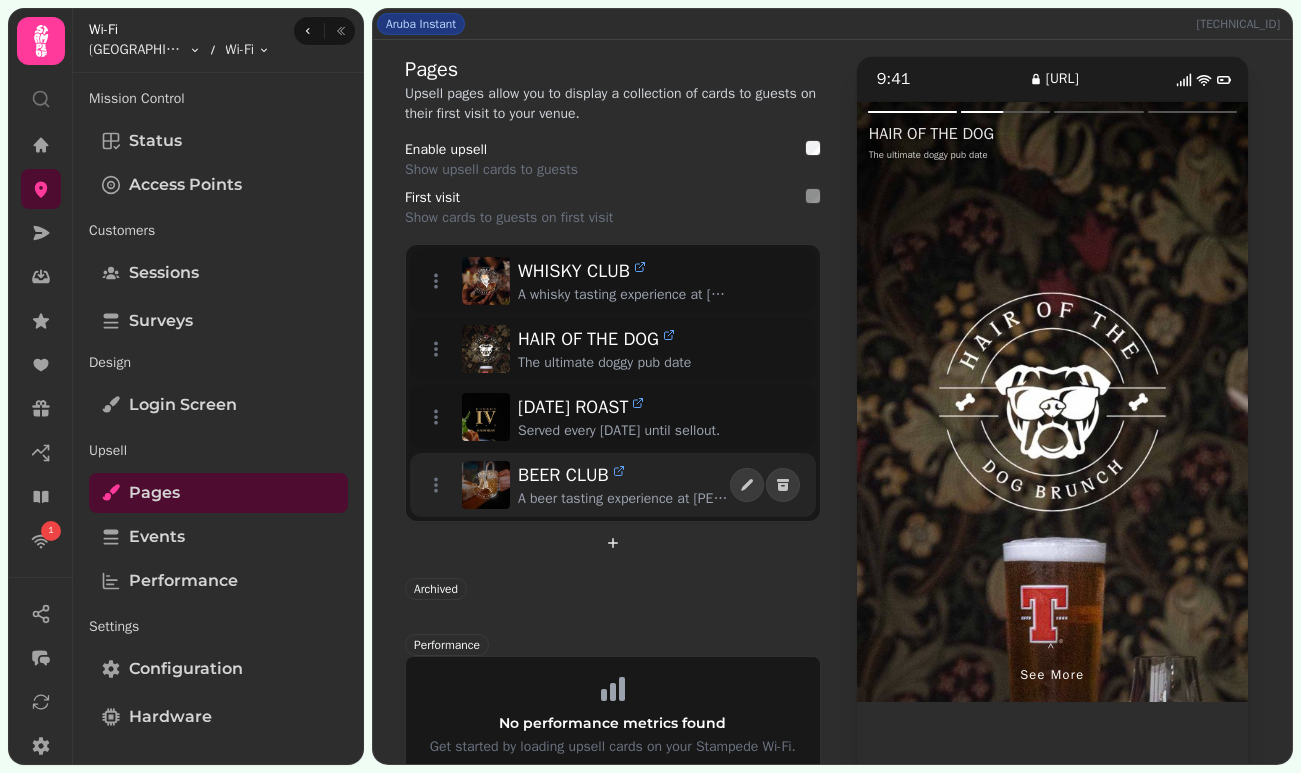 click 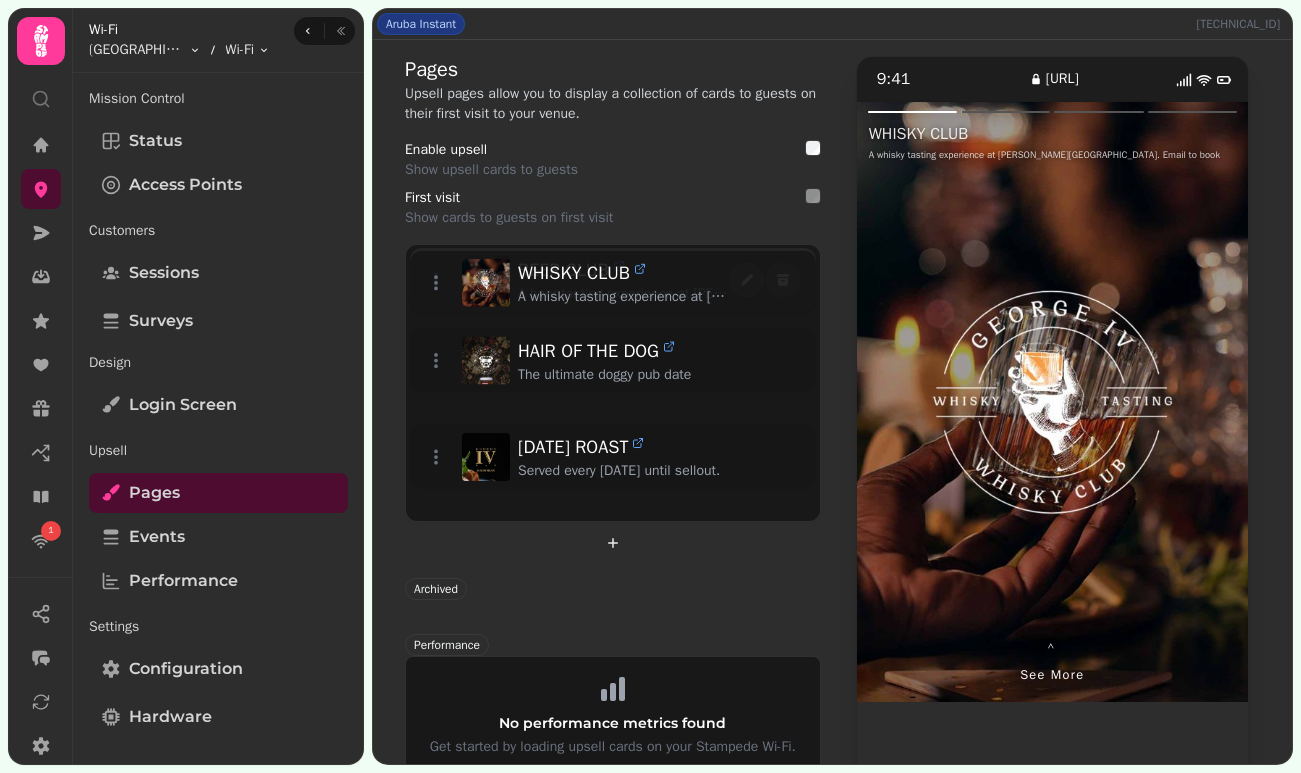 drag, startPoint x: 434, startPoint y: 488, endPoint x: 482, endPoint y: 277, distance: 216.39085 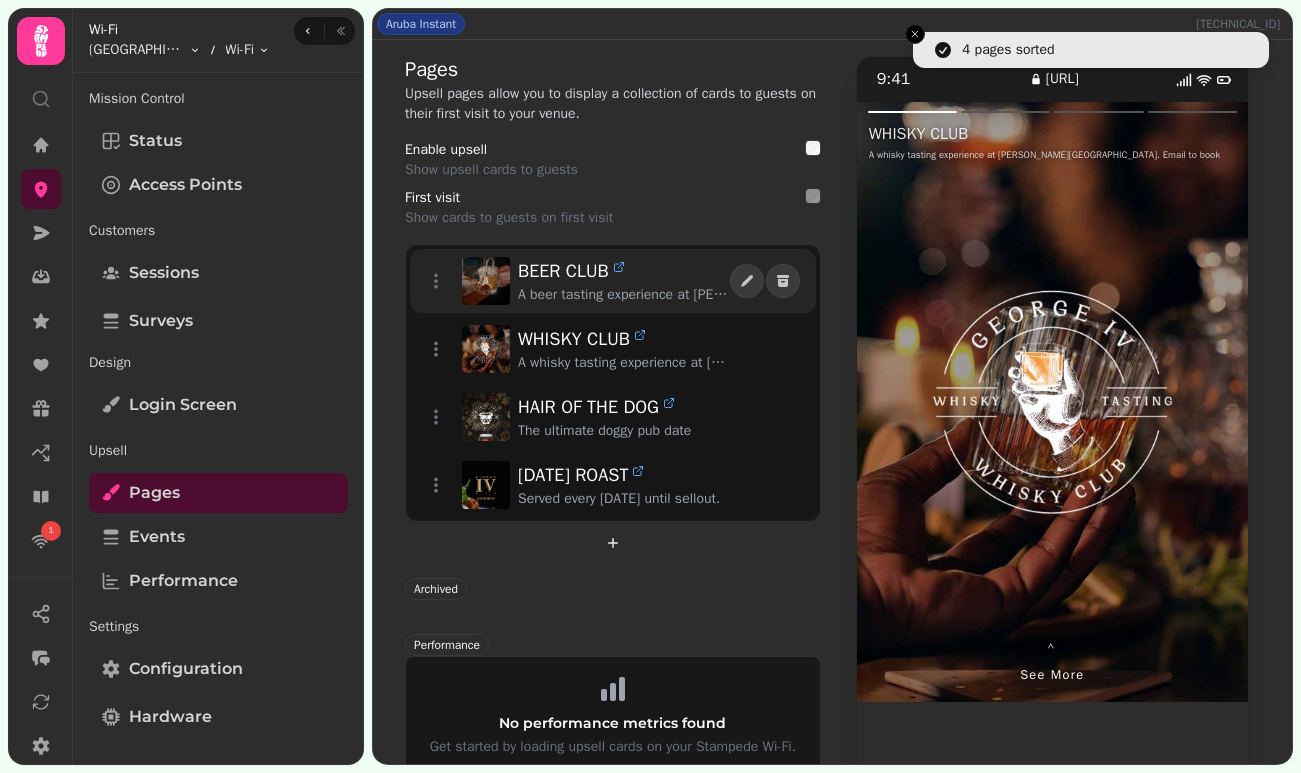 click at bounding box center [486, 281] 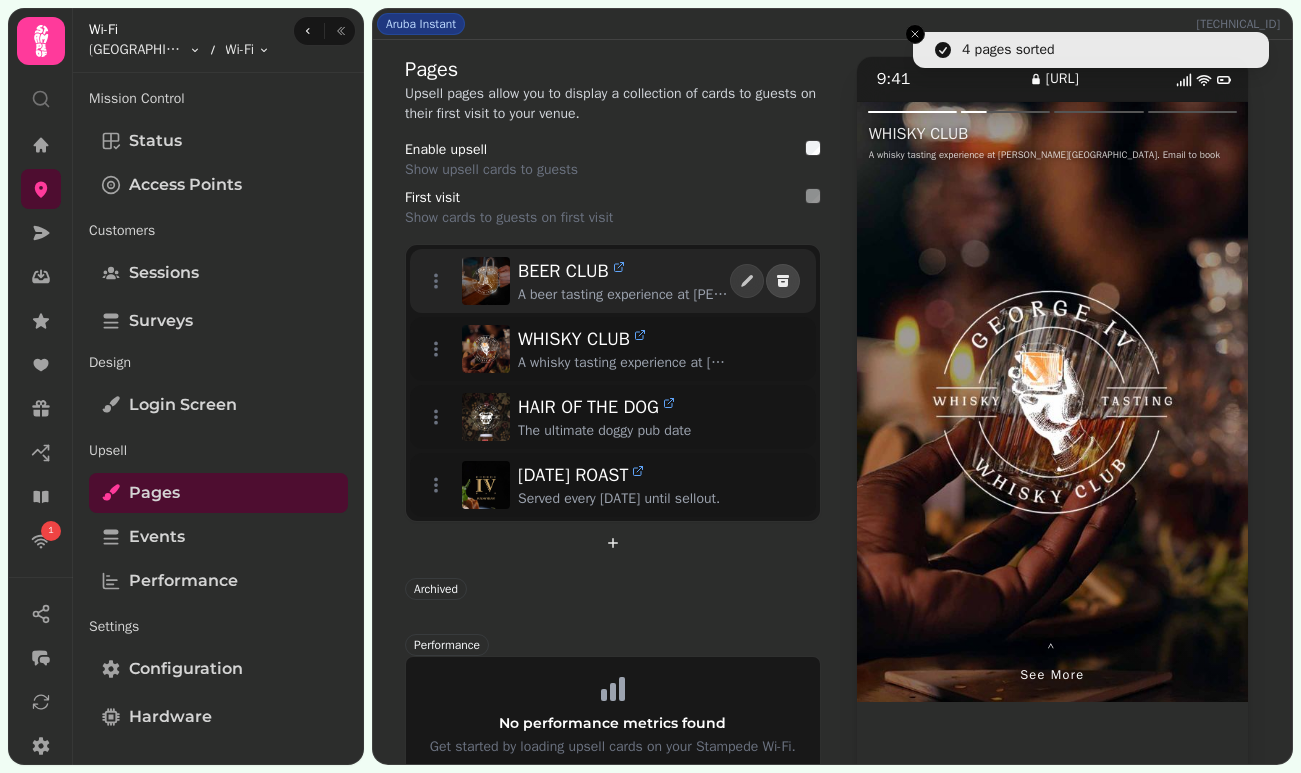 click 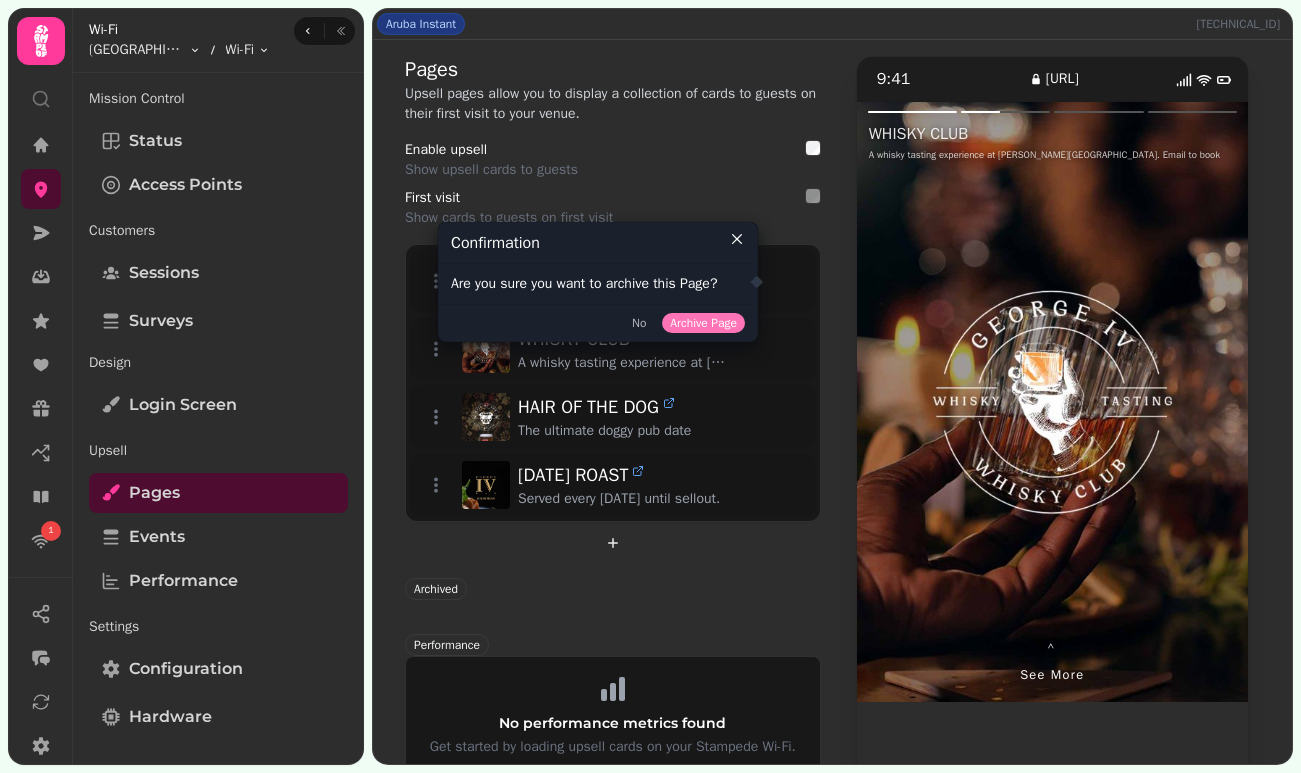 click on "Archive Page" at bounding box center [703, 323] 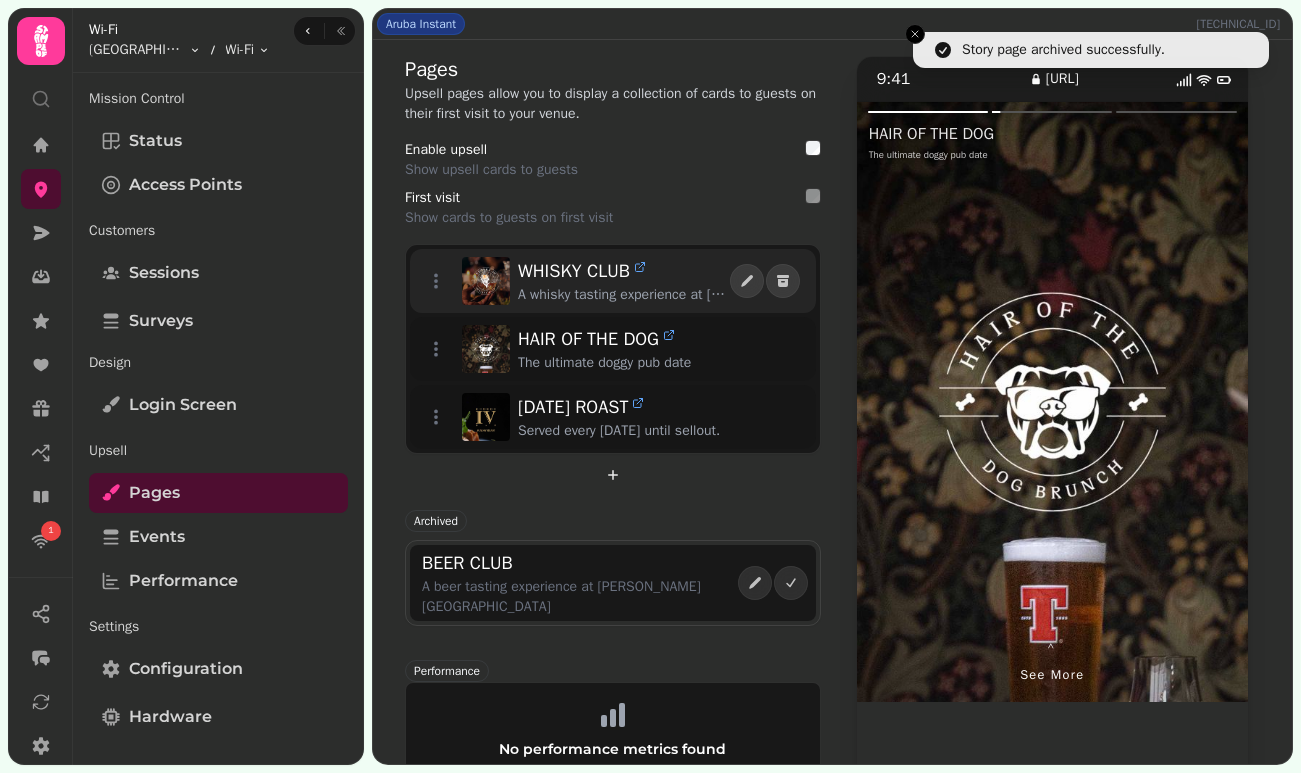 click on "WHISKY CLUB A whisky tasting experience at George IV Bar. Email to book" at bounding box center (613, 281) 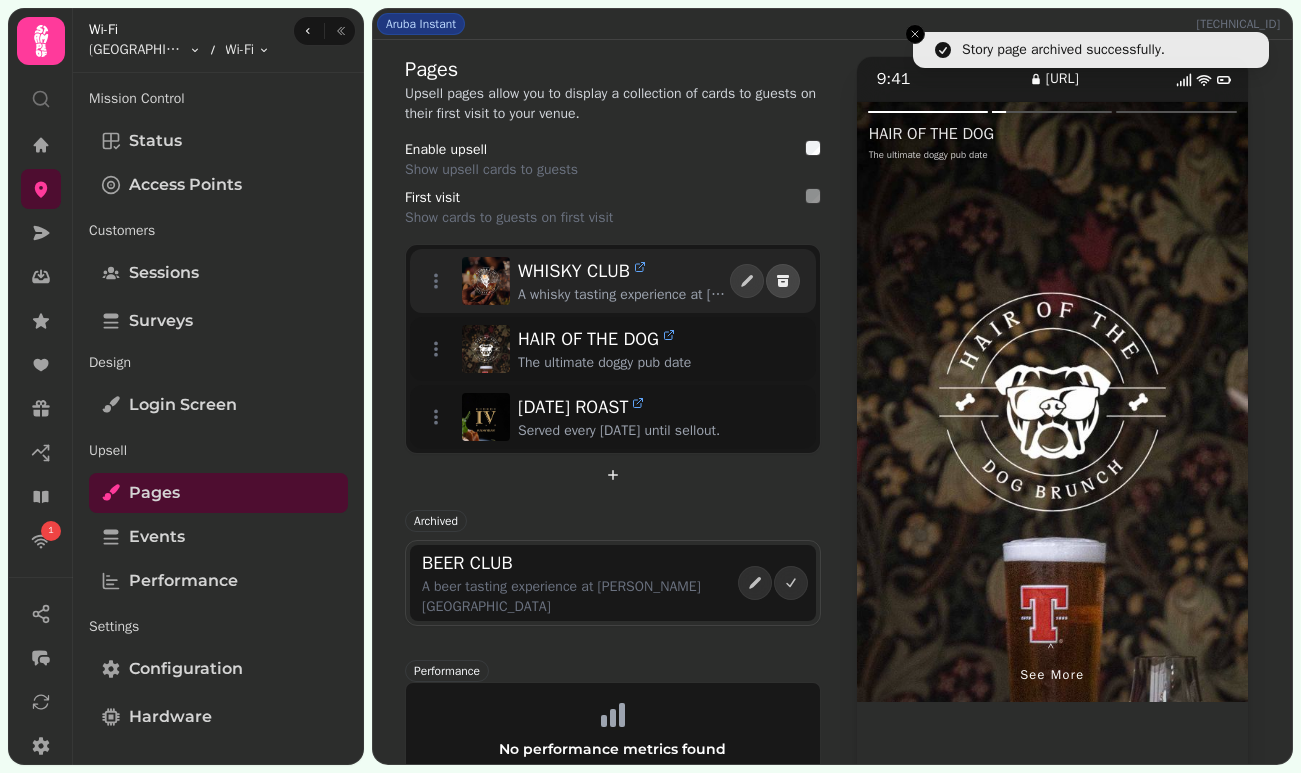 click 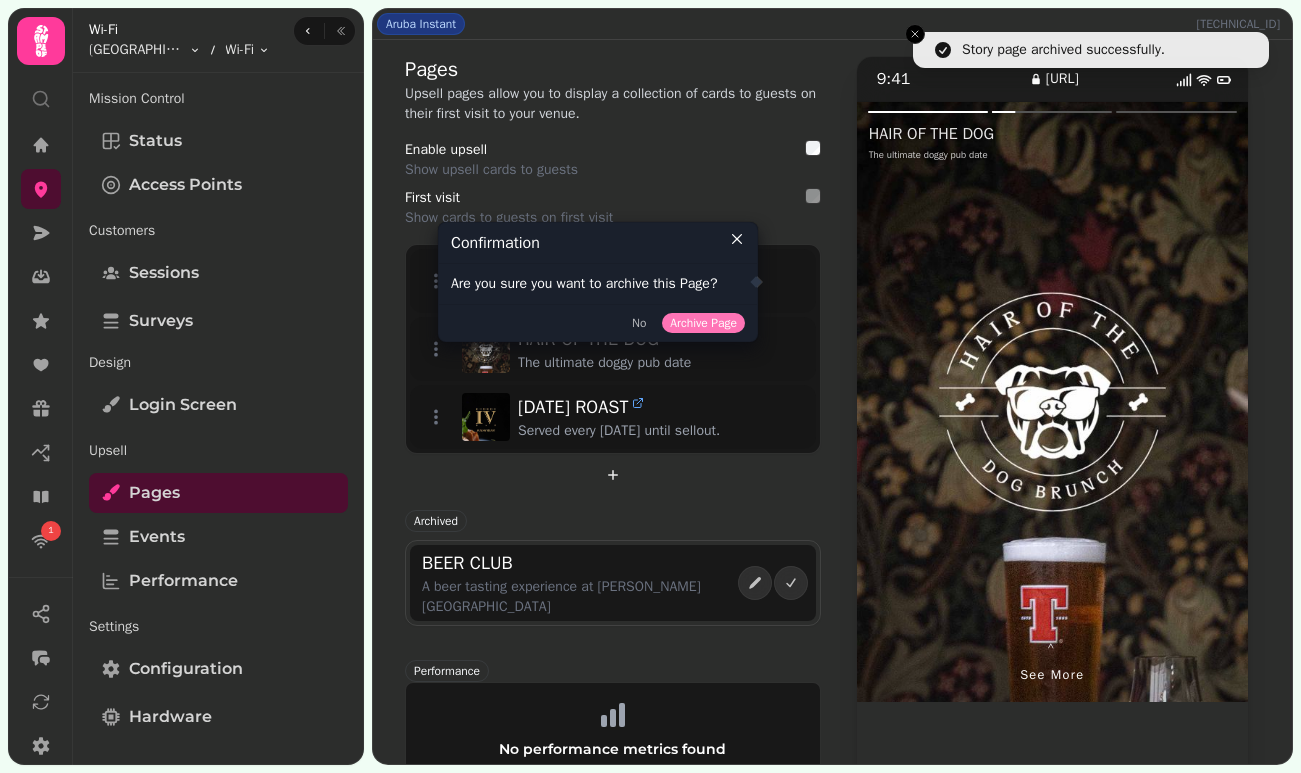 click on "Archive Page" at bounding box center (703, 323) 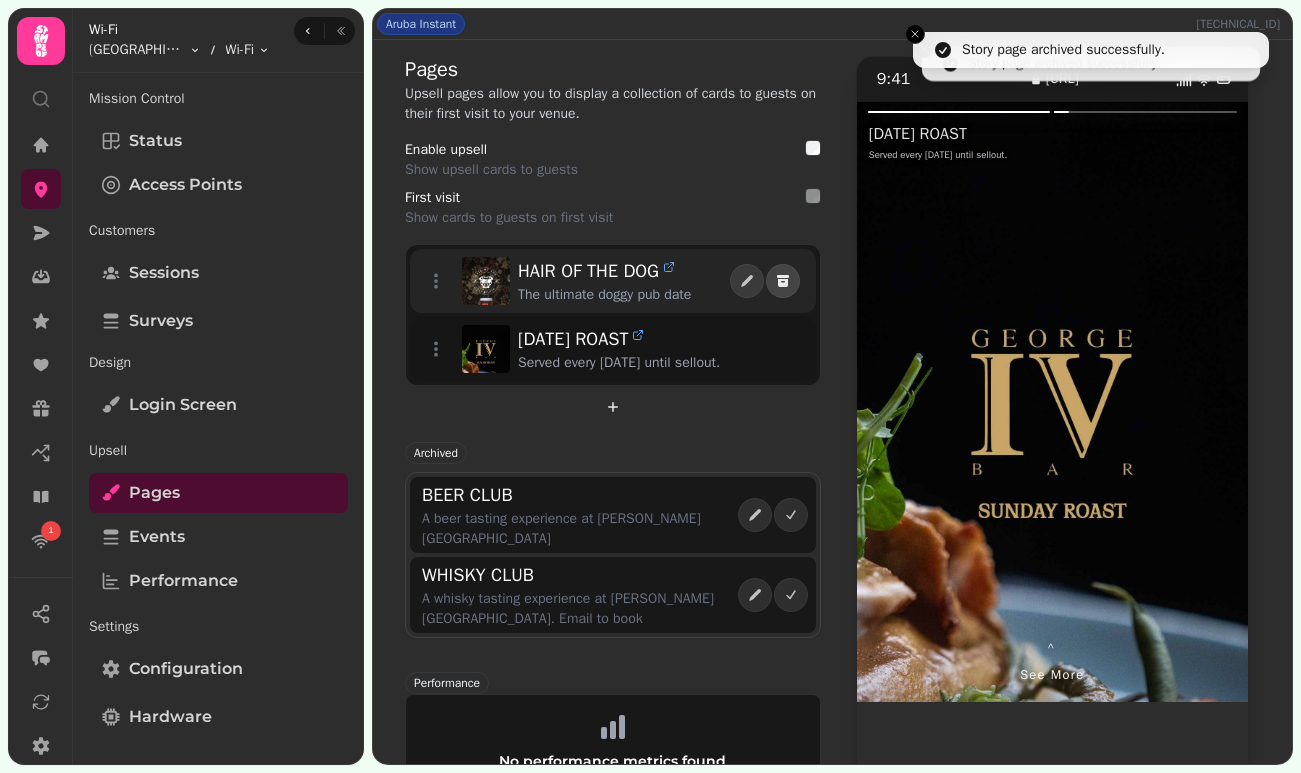 click 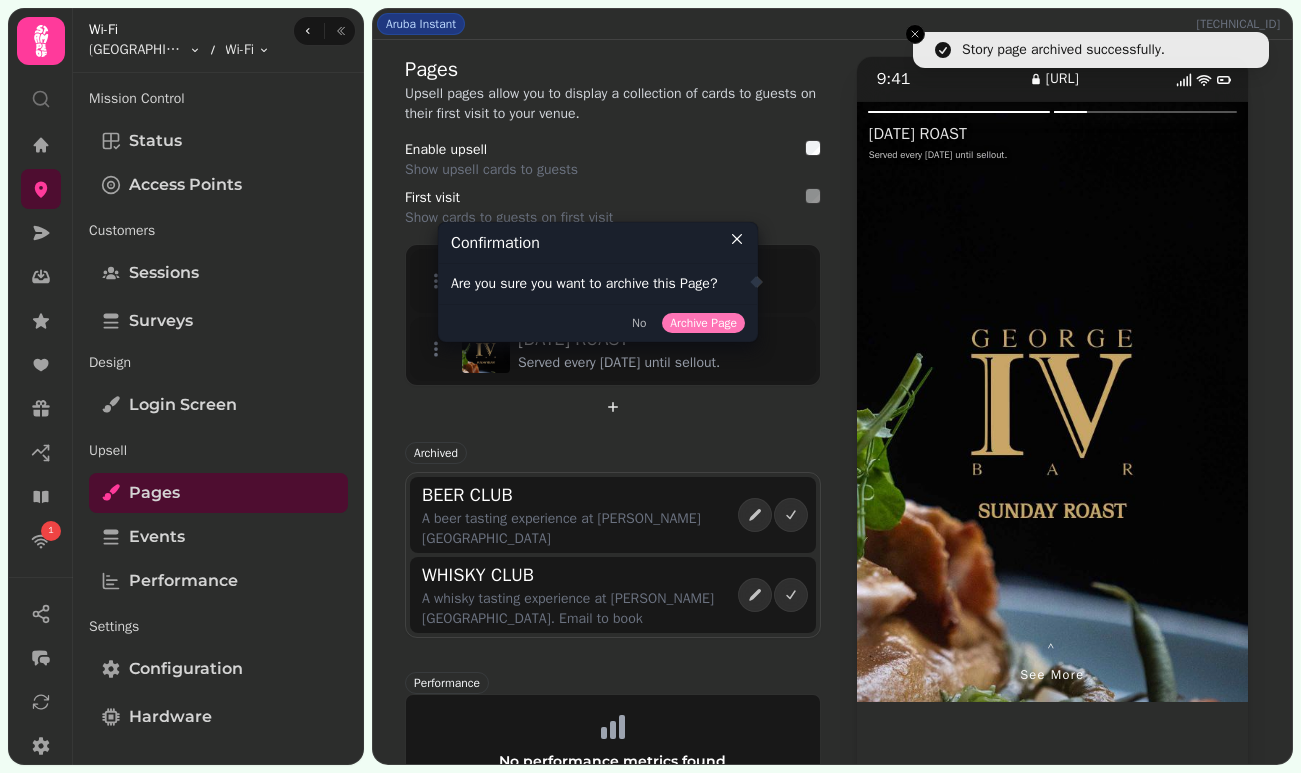 click on "Archive Page" at bounding box center (703, 323) 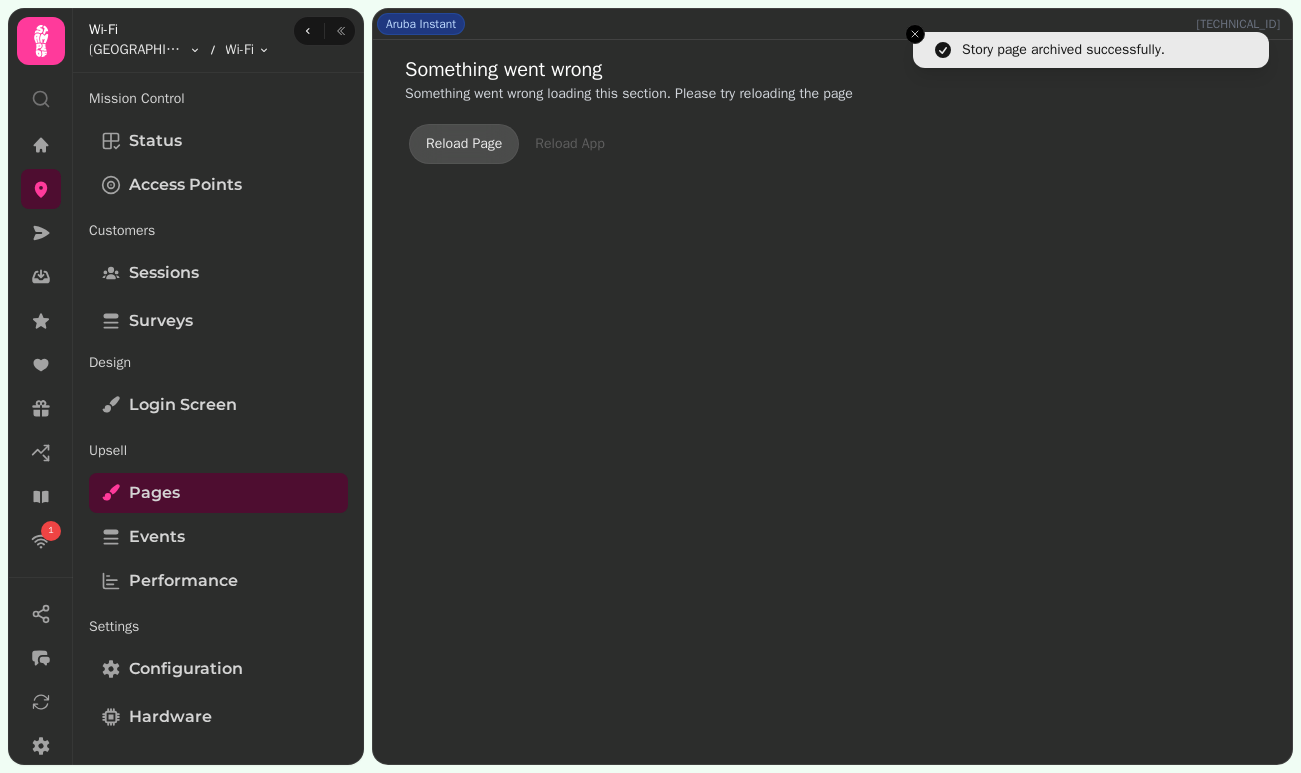click on "Reload Page" at bounding box center [464, 144] 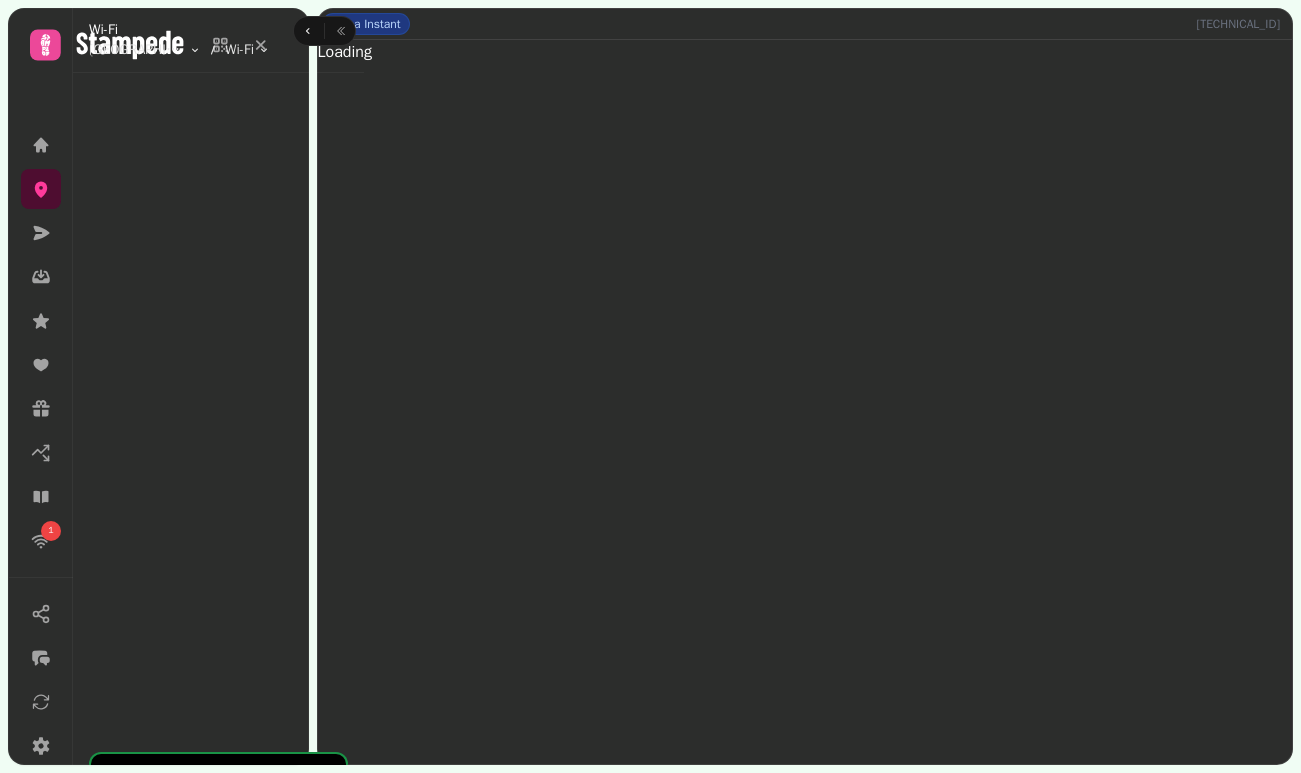 scroll, scrollTop: 0, scrollLeft: 0, axis: both 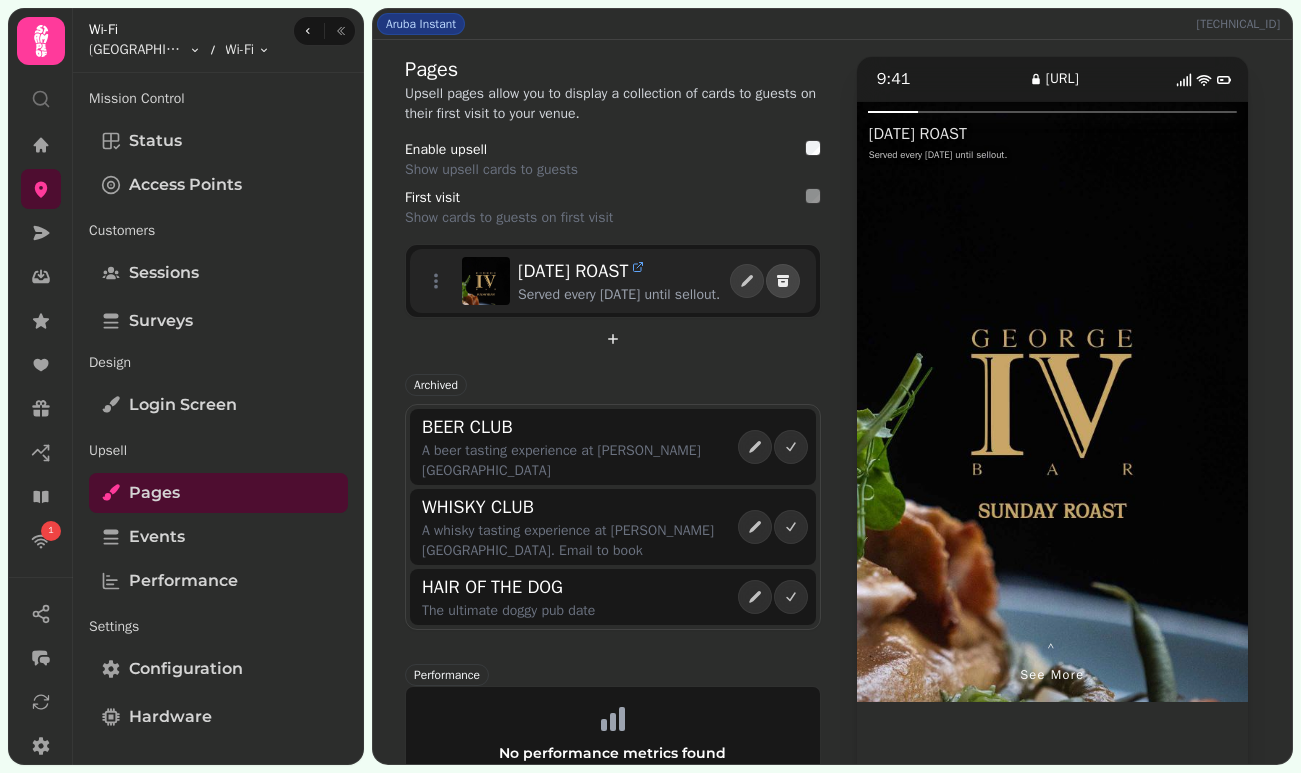 click 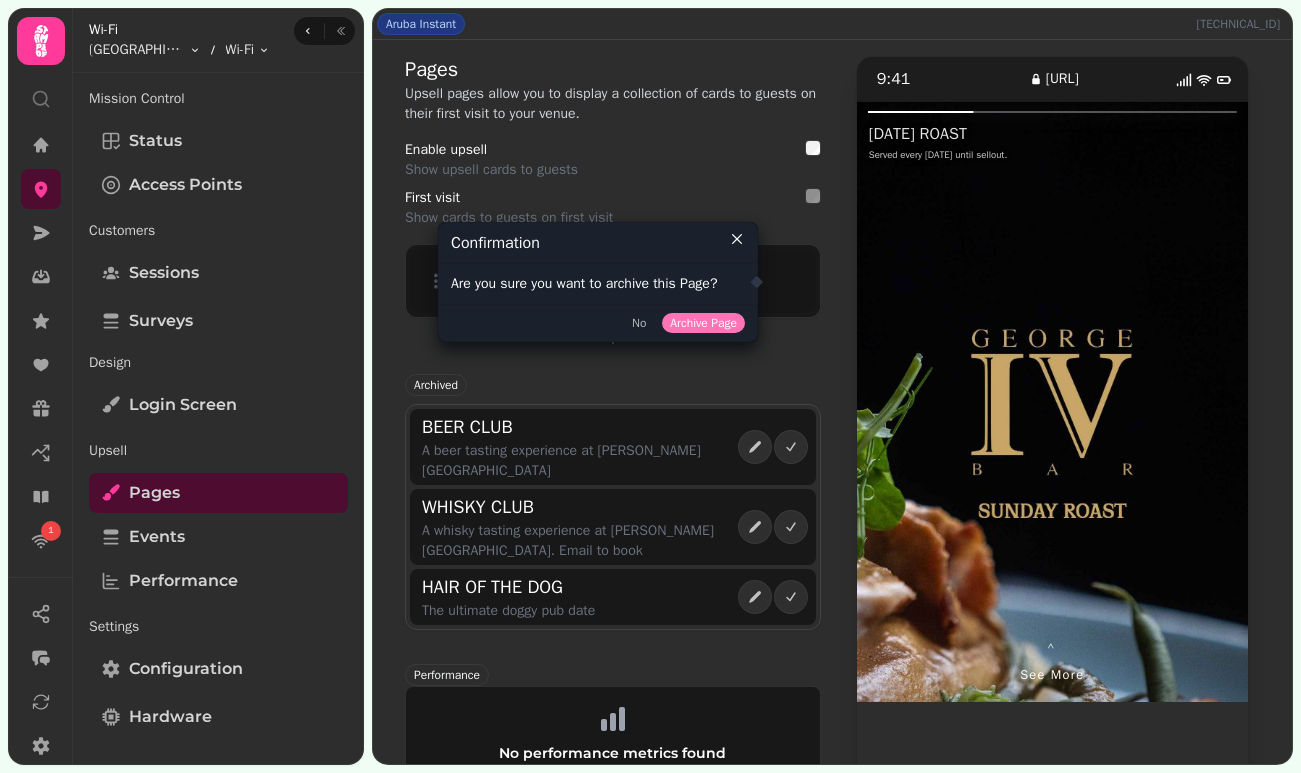 click on "Archive Page" at bounding box center (703, 323) 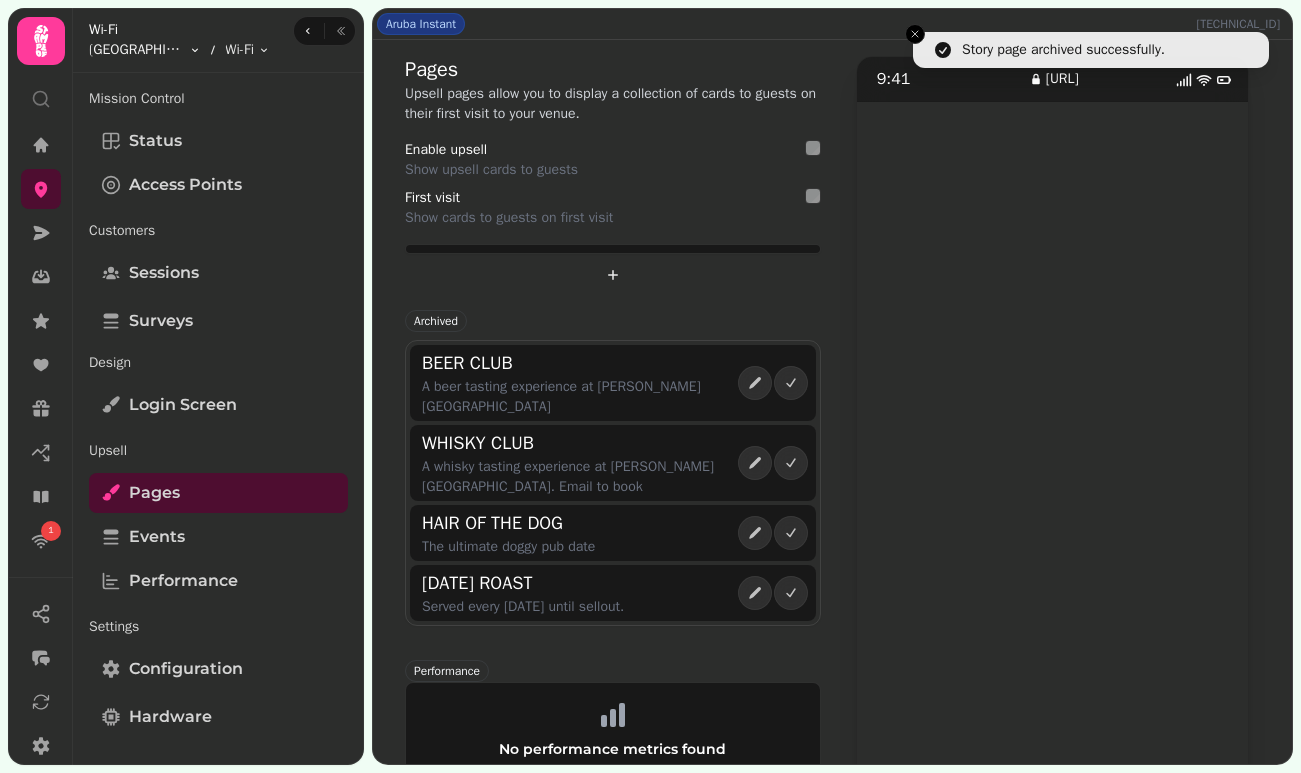 click on "Story page archived successfully. 1 Aruba Instant [TECHNICAL_ID] Pages Upsell pages allow you to display a collection of cards to guests on their first visit to your venue. Enable upsell Show upsell cards to guests First visit Show cards to guests on first visit Archived BEER CLUB  A beer tasting experience at [PERSON_NAME] Bar
WHISKY CLUB A whisky tasting experience at [PERSON_NAME][GEOGRAPHIC_DATA]. Email to book HAIR OF THE DOG The ultimate doggy pub date [DATE] ROAST Served every [DATE] until sellout. Performance No performance metrics found Get started by loading upsell cards on your Stampede Wi-Fi. 9:41 [URL]
Wi-Fi Halfway House Toggle menu Wi-Fi Toggle menu Mission Control Status Access Points Customers Sessions Surveys Design Login screen Upsell Pages Events Performance Settings Configuration Hardware Online [DATE] - 10:14 [TECHNICAL_ID] Came up [DATE]" at bounding box center (650, 386) 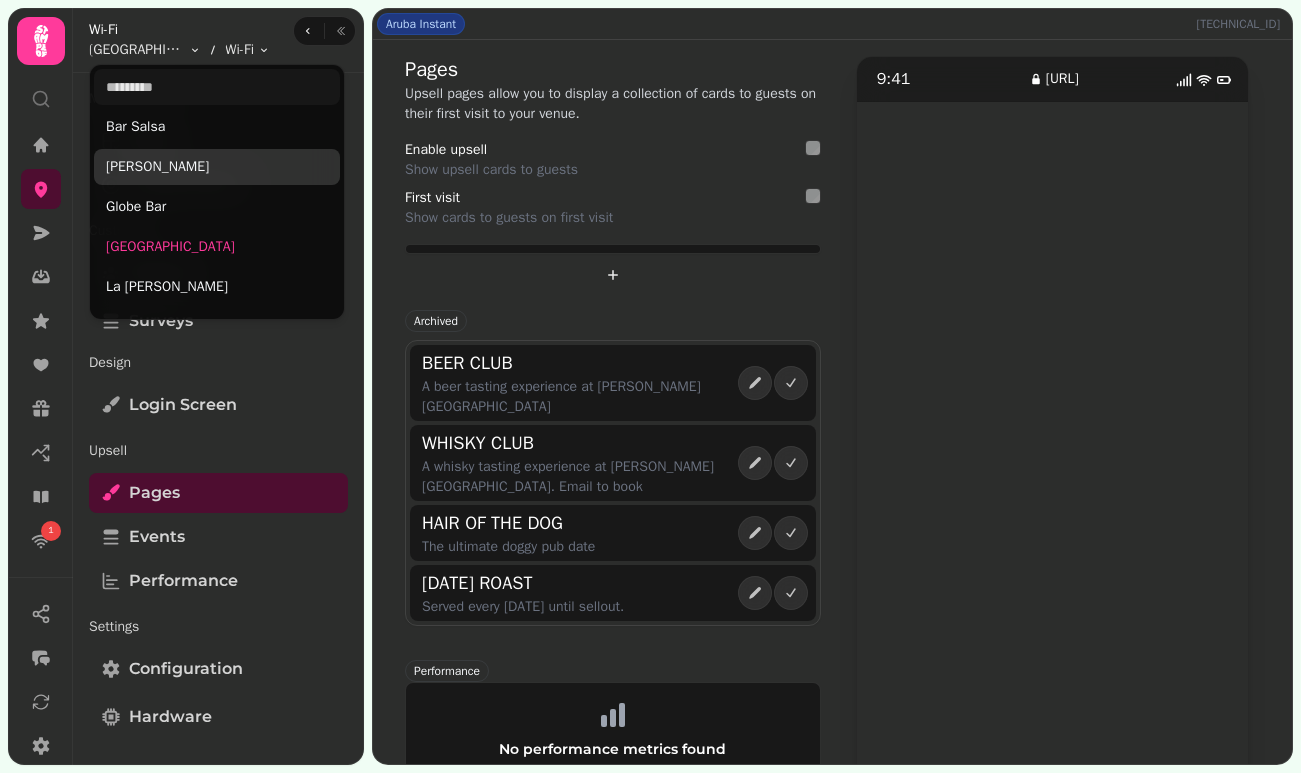 click on "[PERSON_NAME]" at bounding box center (217, 167) 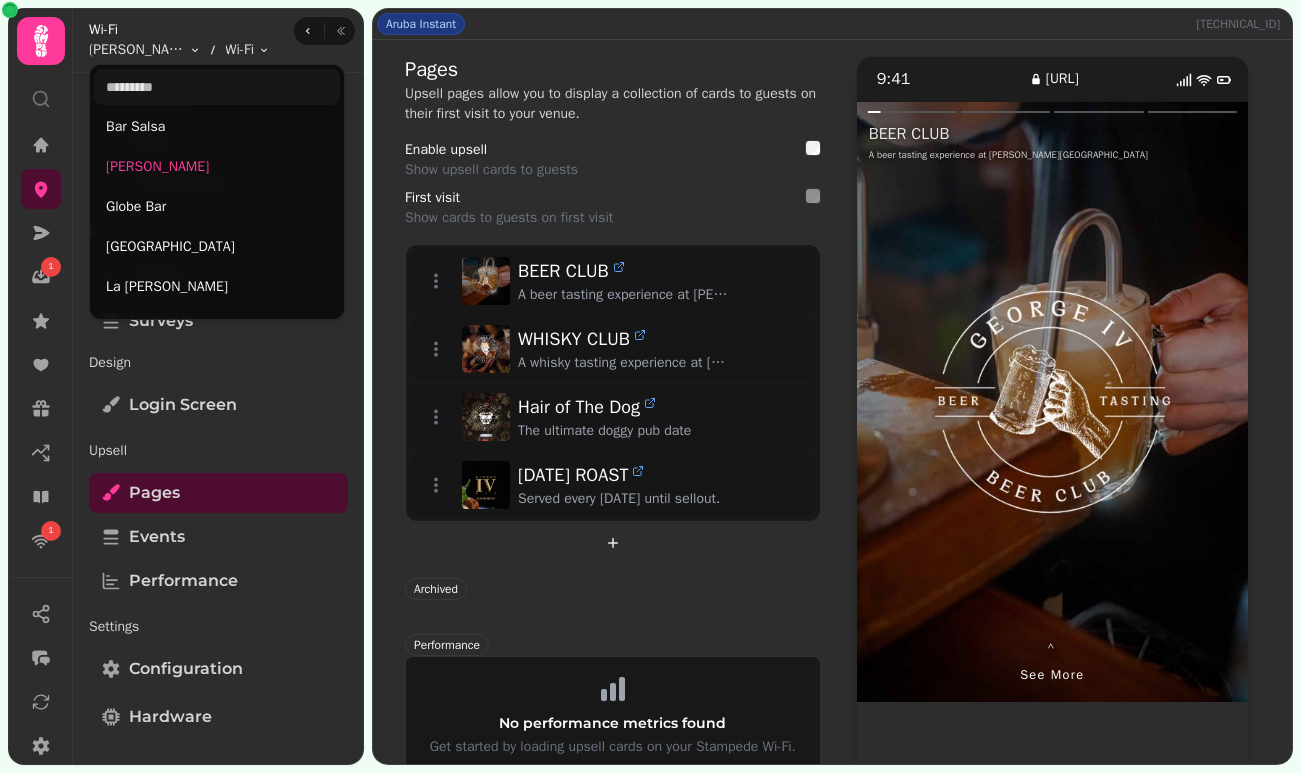 click on "1 1 Aruba Instant [TECHNICAL_ID] Pages Upsell pages allow you to display a collection of cards to guests on their first visit to your venue. Enable upsell Show upsell cards to guests First visit Show cards to guests on first visit BEER CLUB A beer tasting experience at [PERSON_NAME] Bar WHISKY CLUB A whisky tasting experience at [PERSON_NAME] Bar
Hair of The Dog The ultimate doggy pub date [DATE] ROAST Served every [DATE] until sellout. Archived Performance No performance metrics found Get started by loading upsell cards on your Stampede Wi-Fi. 9:41 [URL]   ⌃ See more BEER CLUB A beer tasting experience at [PERSON_NAME][GEOGRAPHIC_DATA]
Wi-Fi [PERSON_NAME] Bar Toggle menu Wi-Fi Toggle menu Mission Control Status Access Points Customers Sessions Surveys Design Login screen Upsell Pages Events Performance Settings Configuration Hardware Online [DATE] - 7:24 [TECHNICAL_ID] Came up [DATE] Bar Salsa [PERSON_NAME] Bar Globe Bar Halfway House La [PERSON_NAME] Legends MacKays on the Mile Stramash" at bounding box center [650, 386] 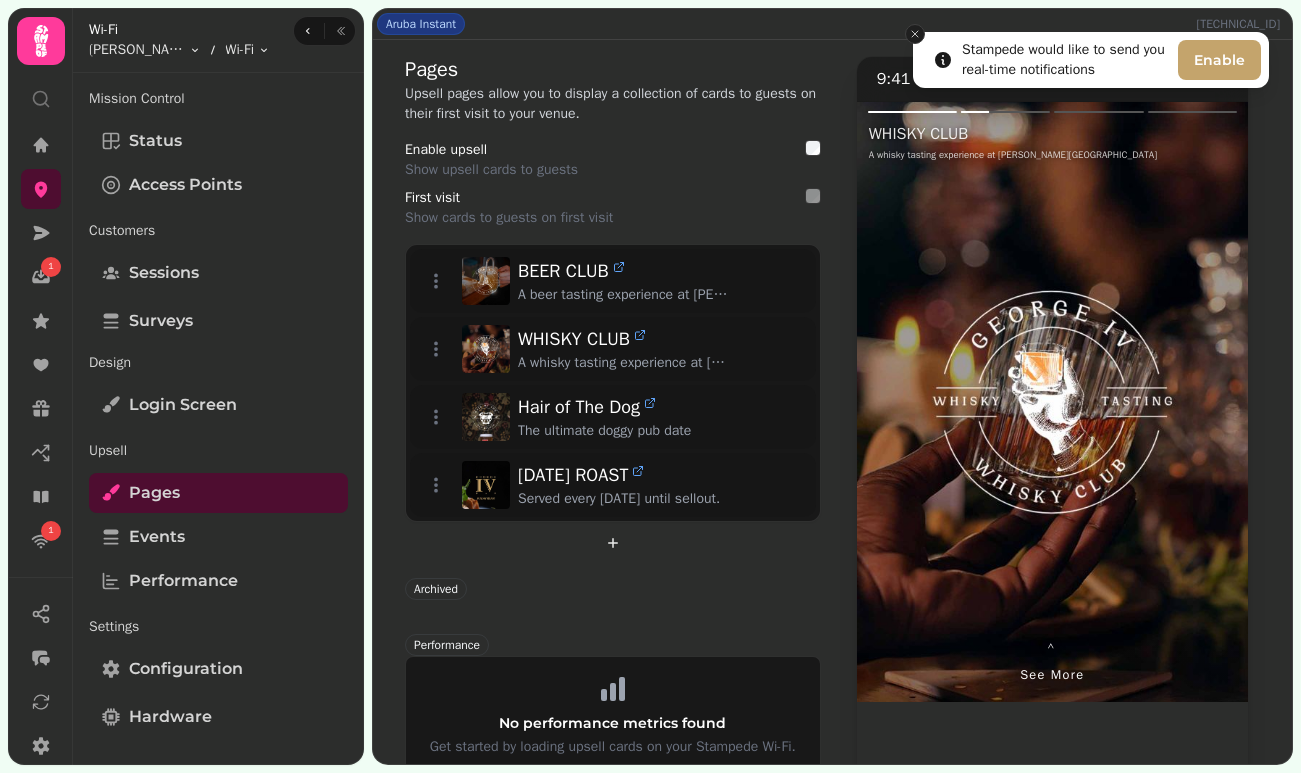 click 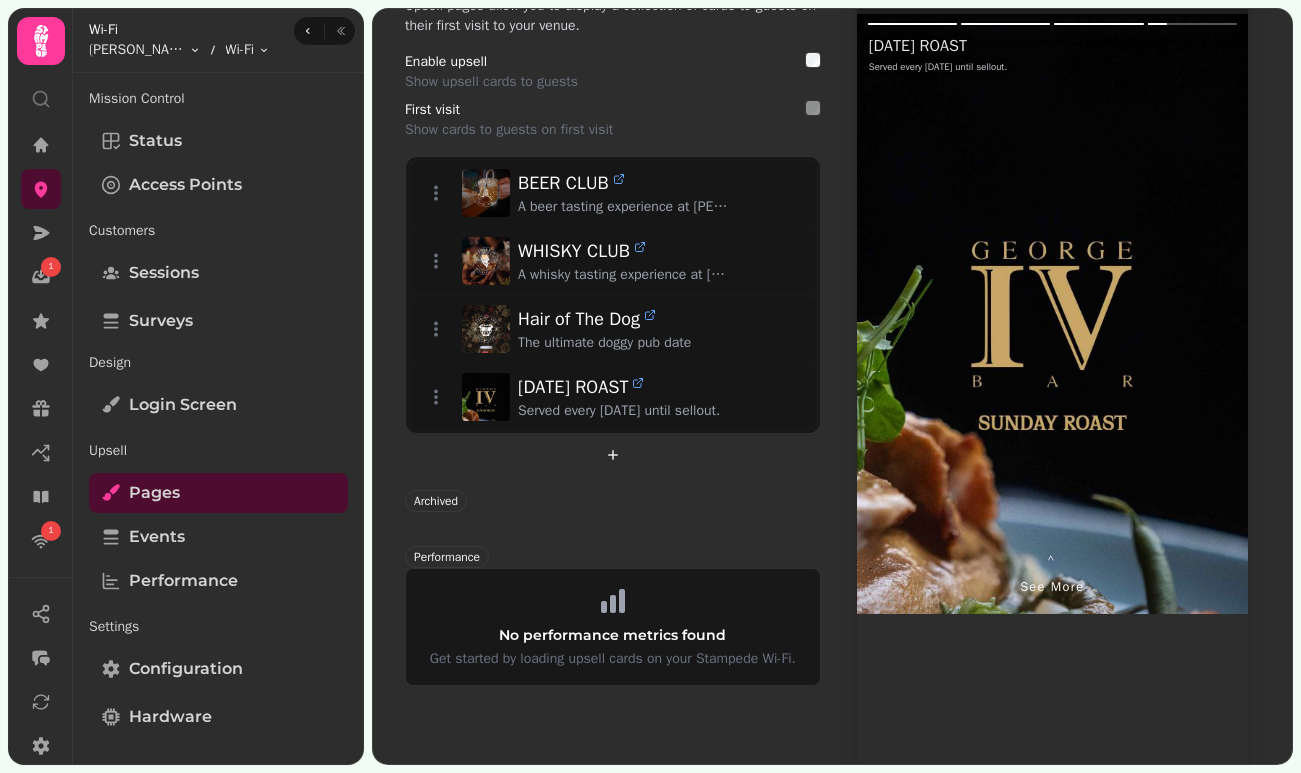 scroll, scrollTop: 121, scrollLeft: 0, axis: vertical 